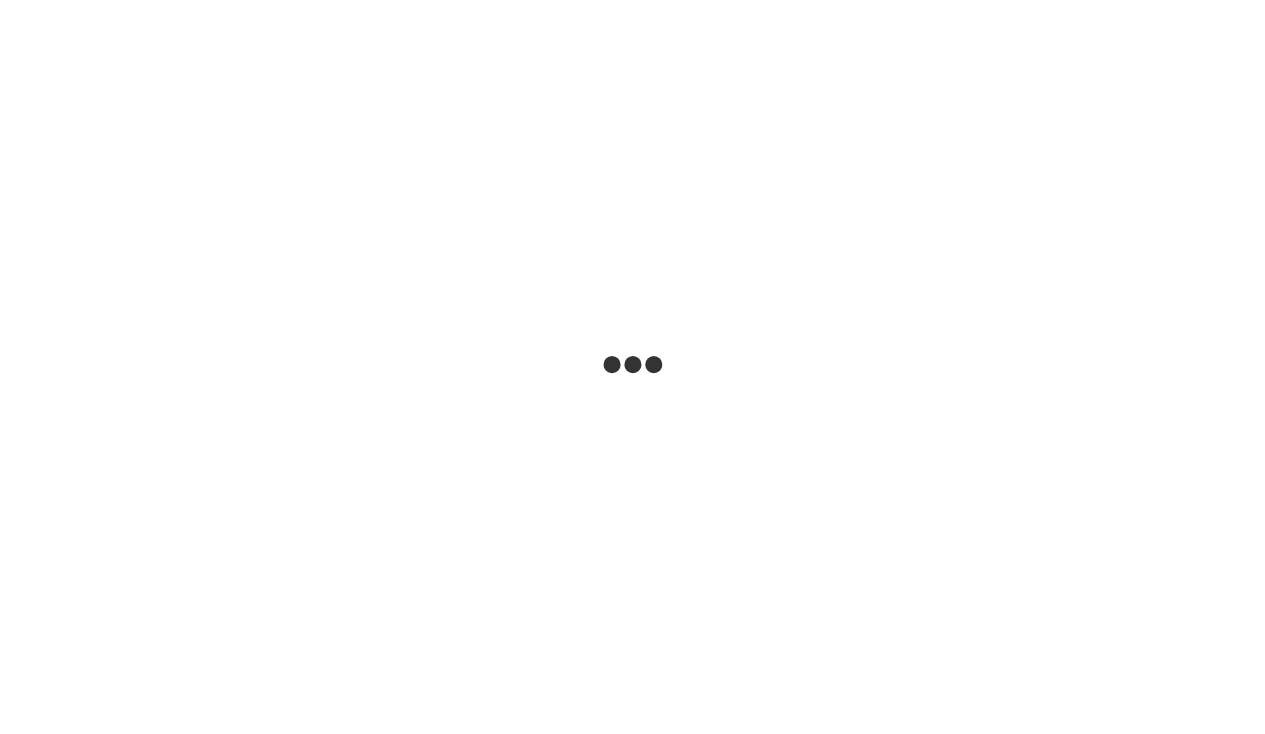 scroll, scrollTop: 0, scrollLeft: 0, axis: both 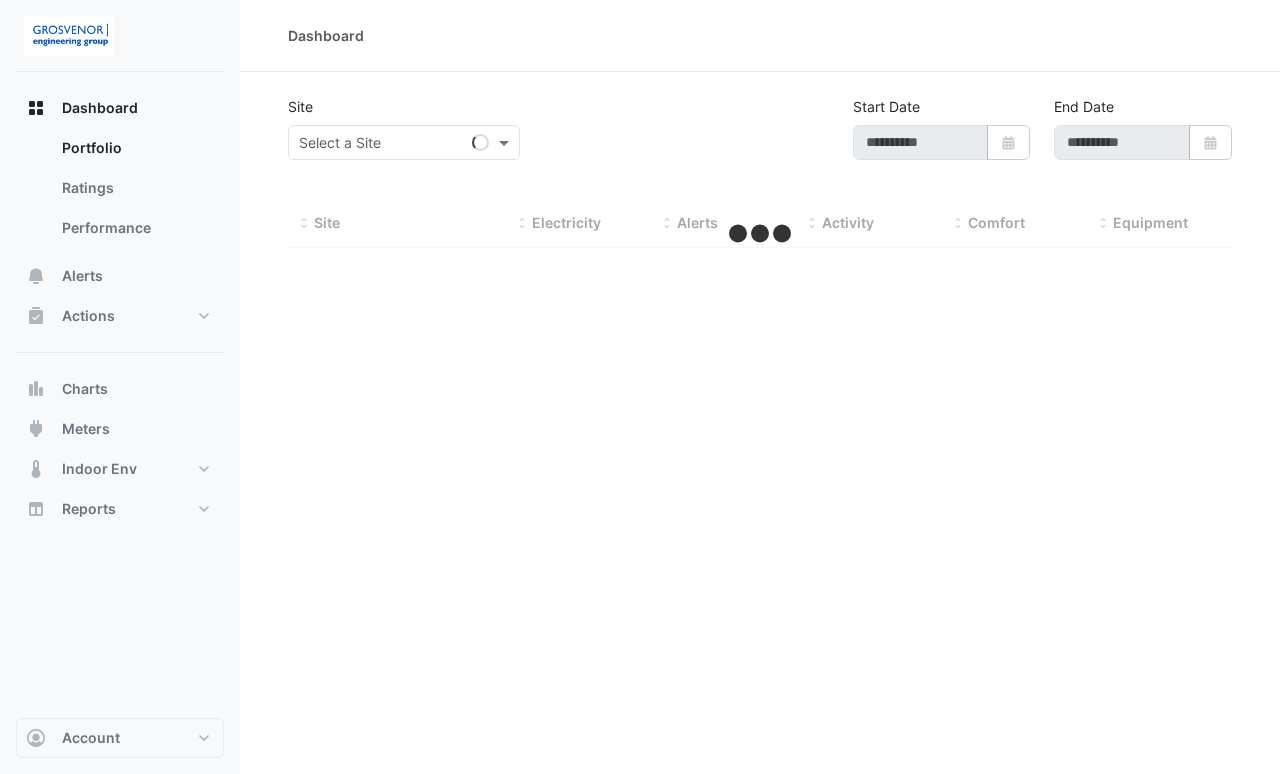 type on "**********" 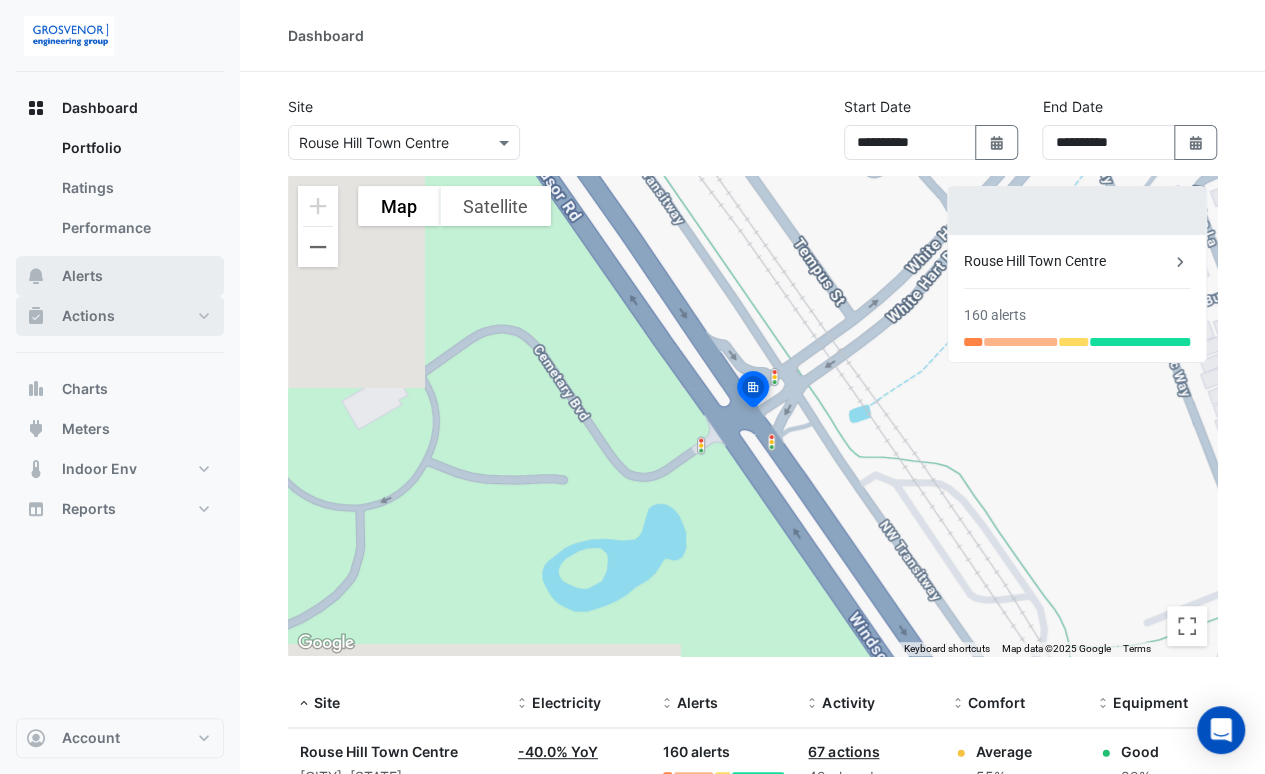 click on "Actions" at bounding box center [120, 316] 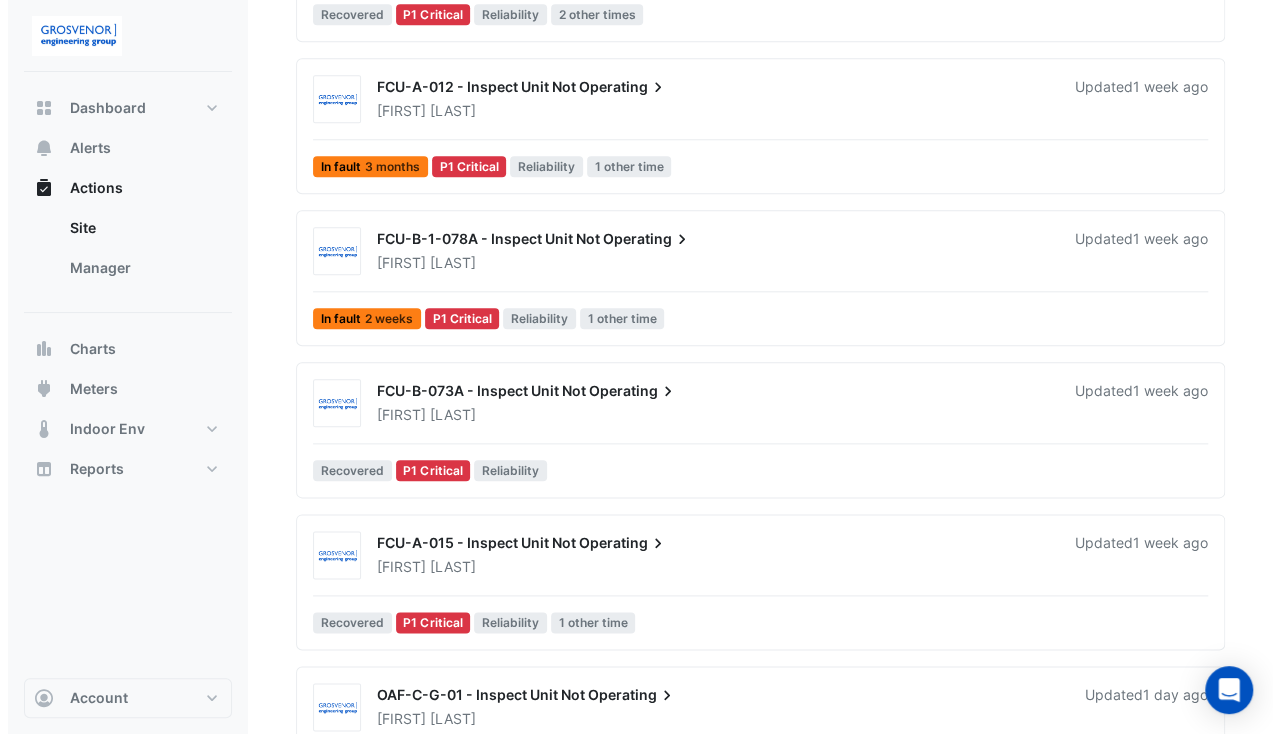 scroll, scrollTop: 922, scrollLeft: 0, axis: vertical 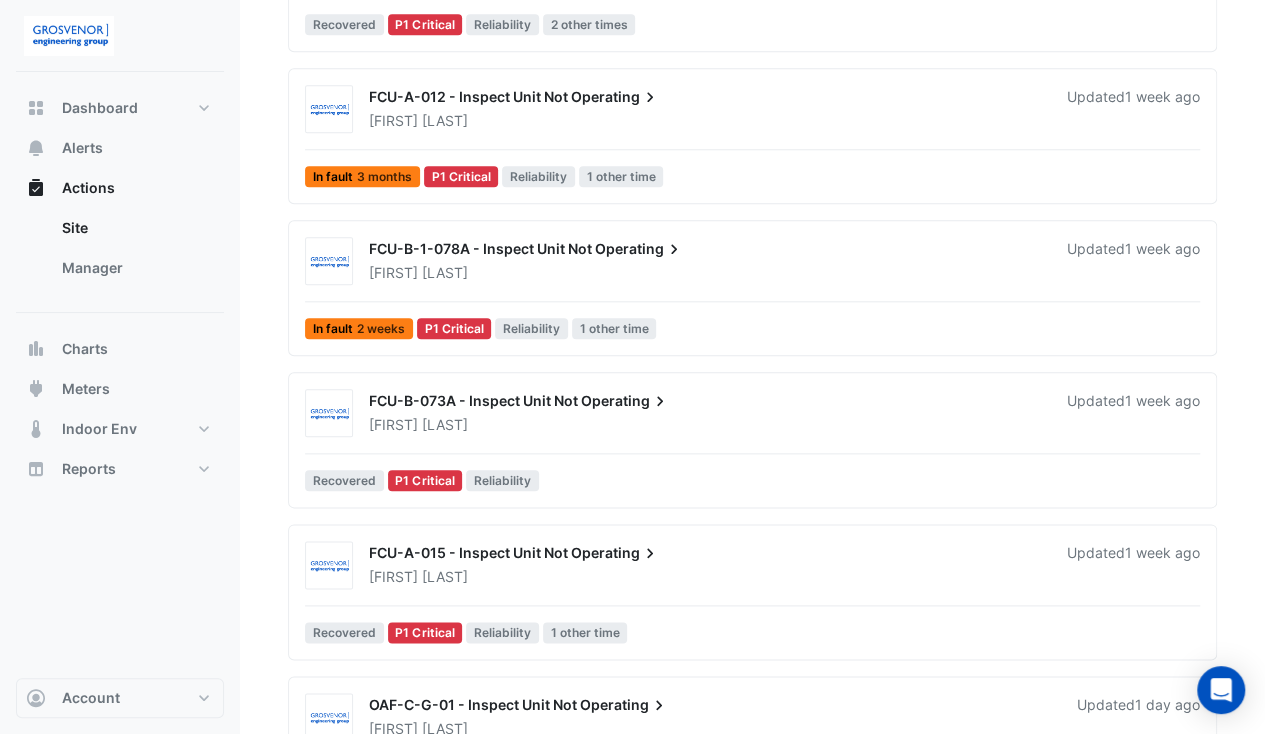 click on "FCU-B-073A - Inspect Unit Not
Operating
[FIRST]
[LAST]
Updated
1 week ago" at bounding box center [784, 409] 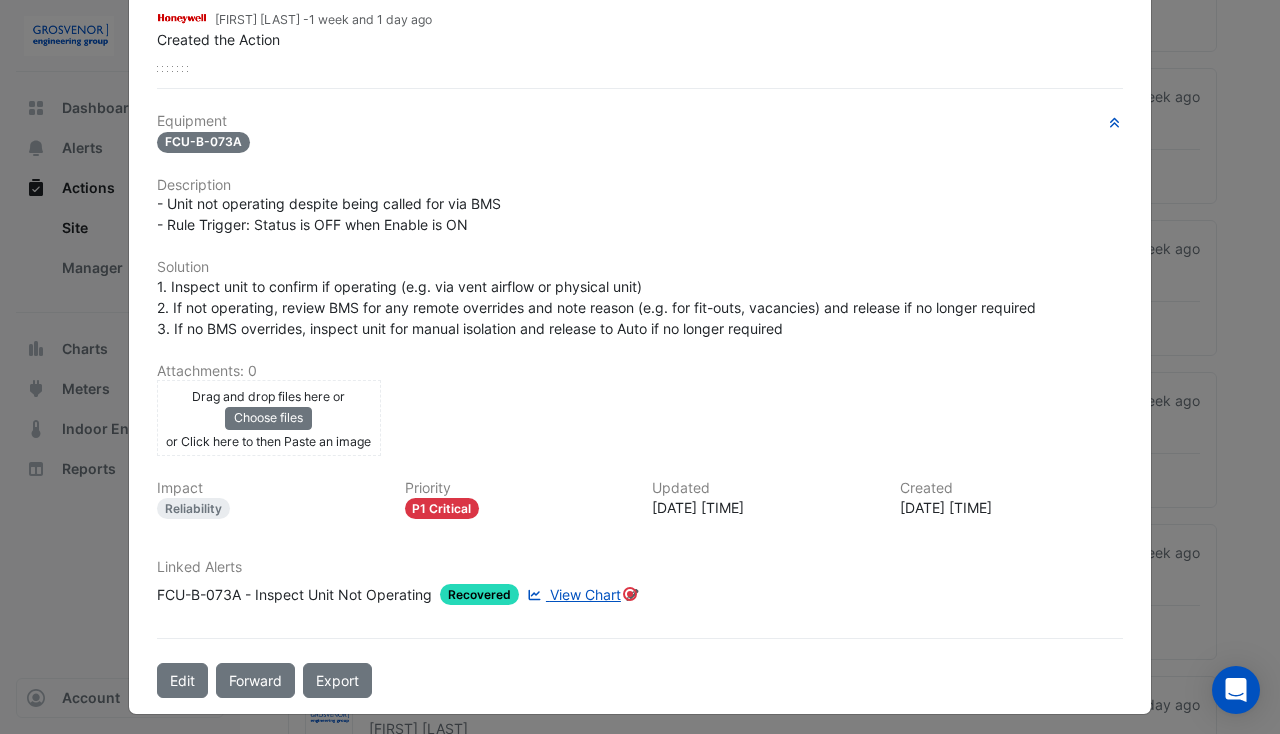 scroll, scrollTop: 0, scrollLeft: 0, axis: both 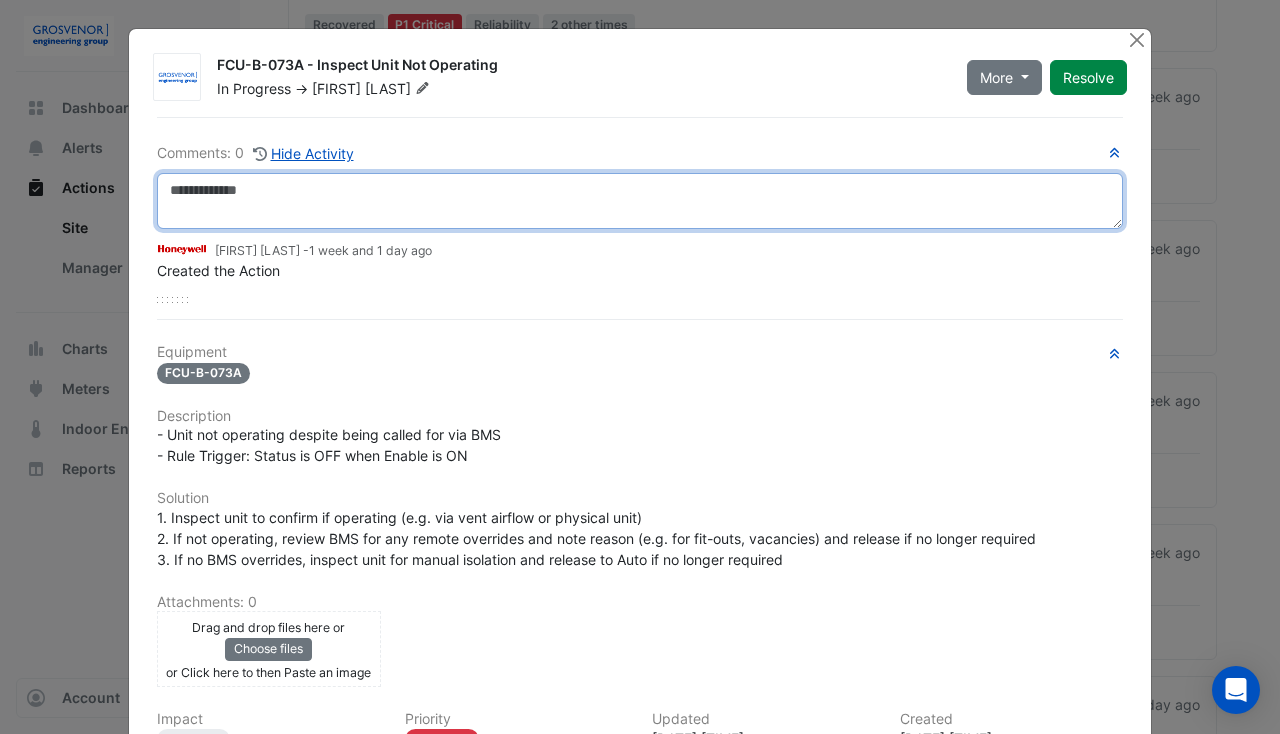 click at bounding box center (640, 201) 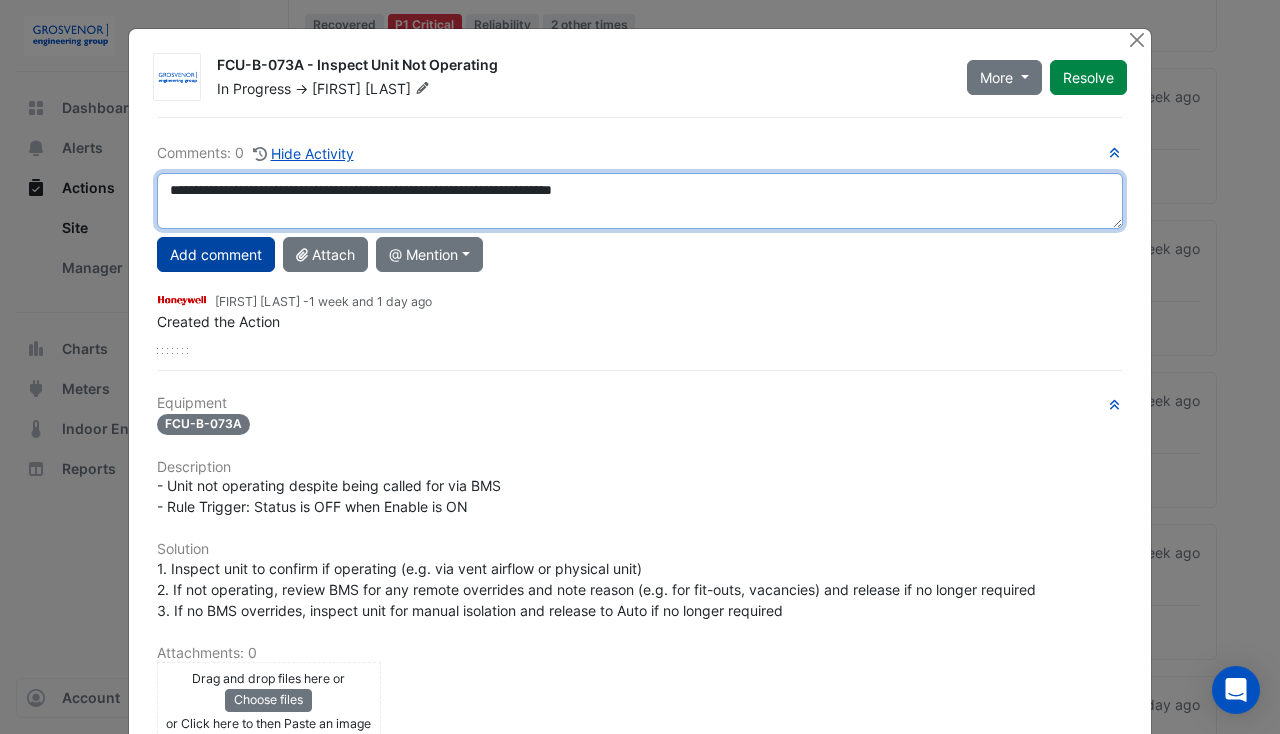 type on "**********" 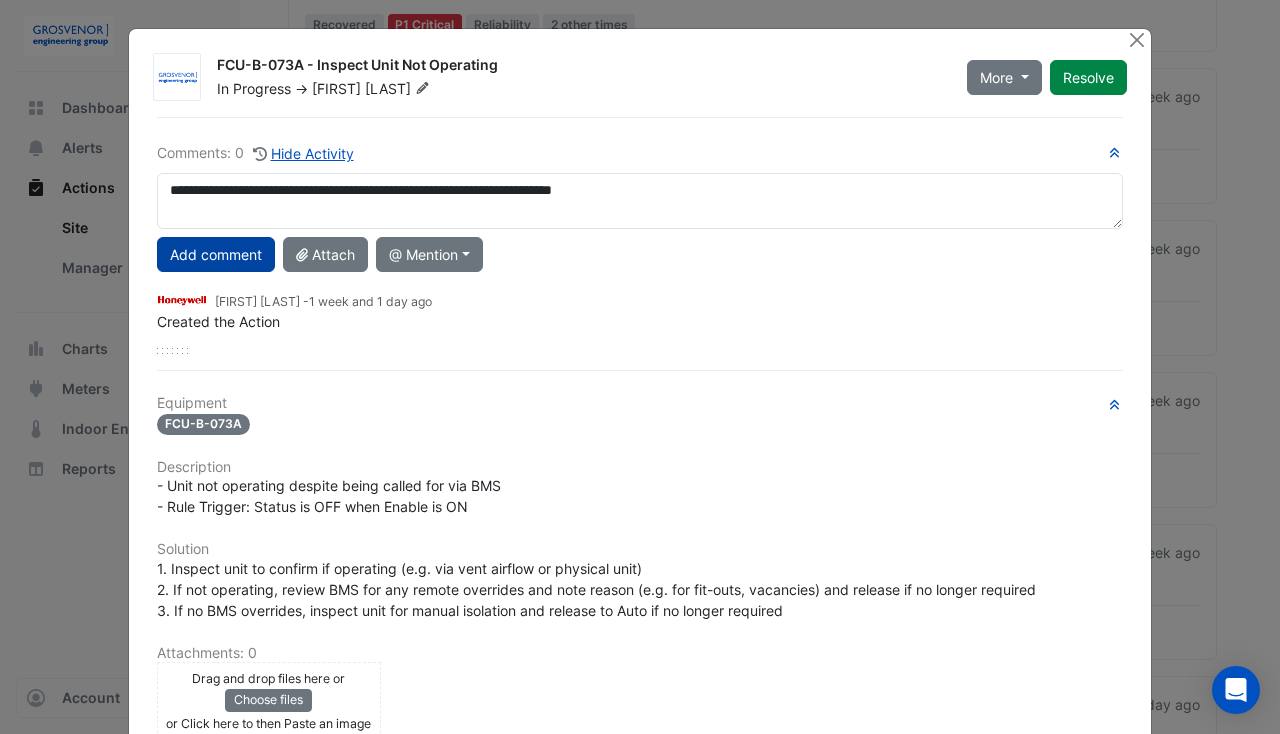 click on "Add comment" 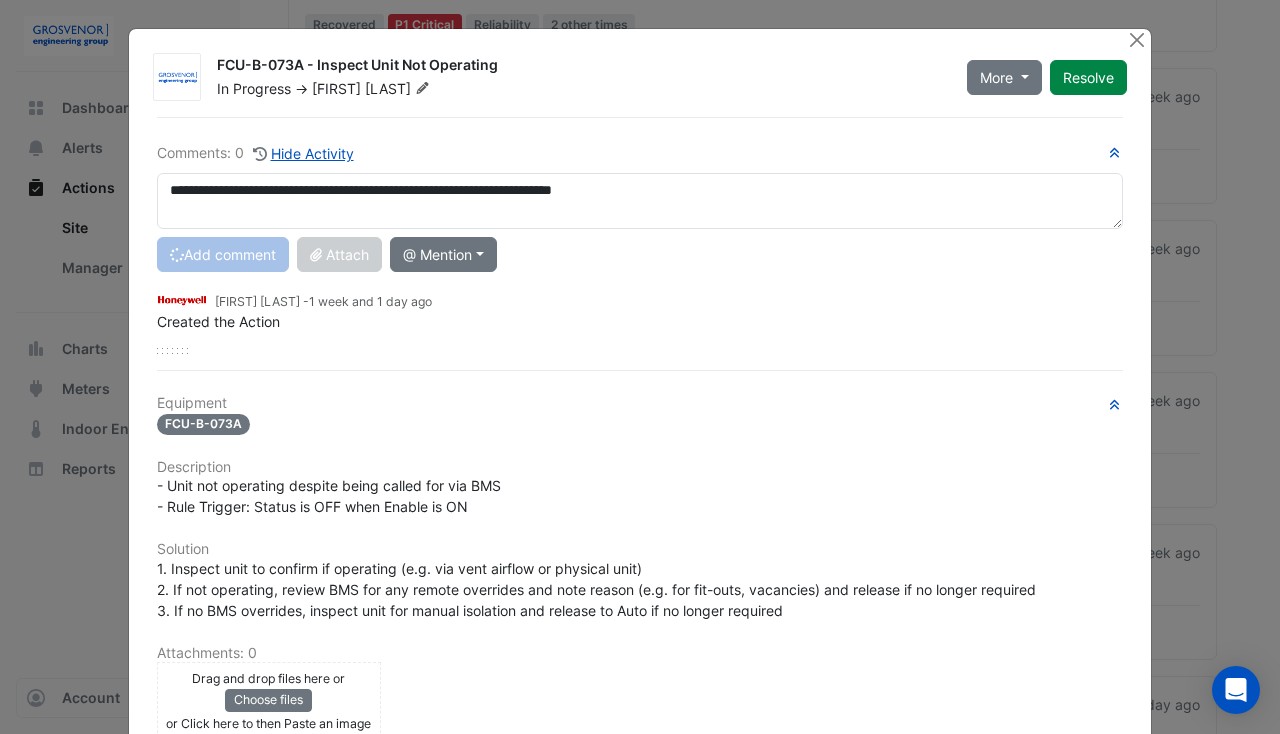 type 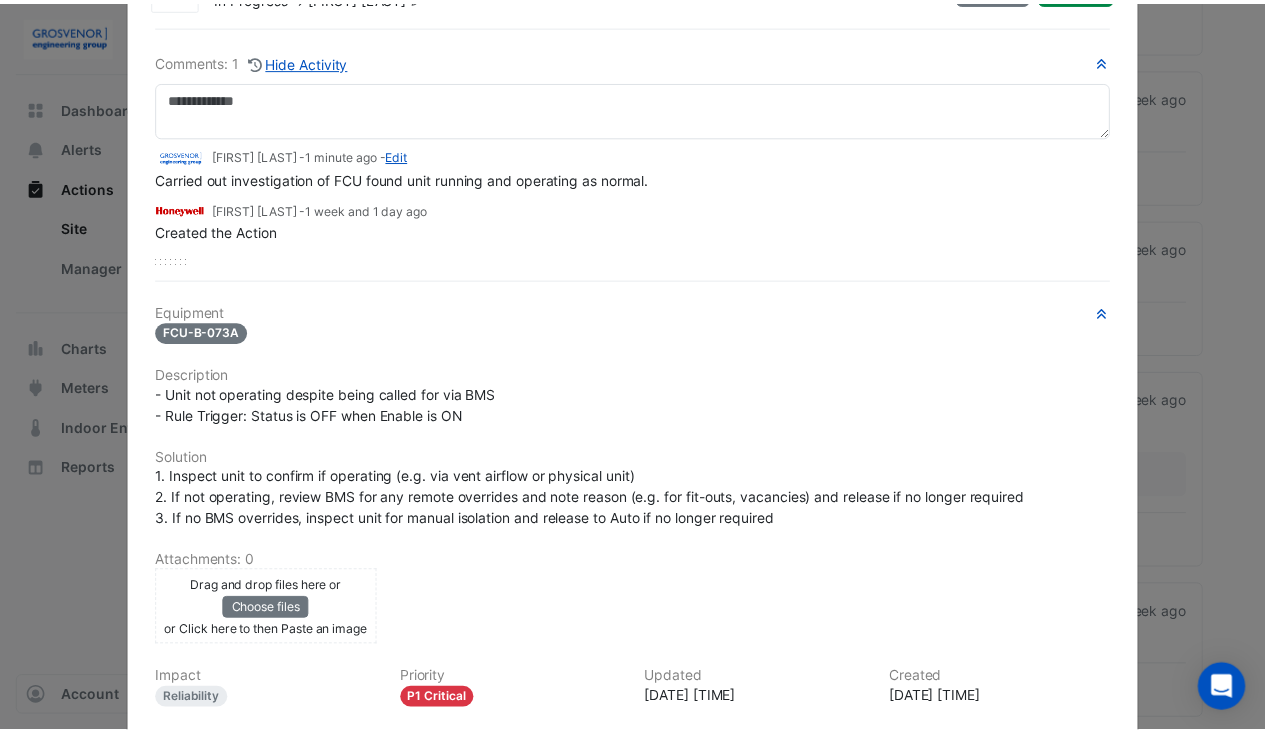 scroll, scrollTop: 0, scrollLeft: 0, axis: both 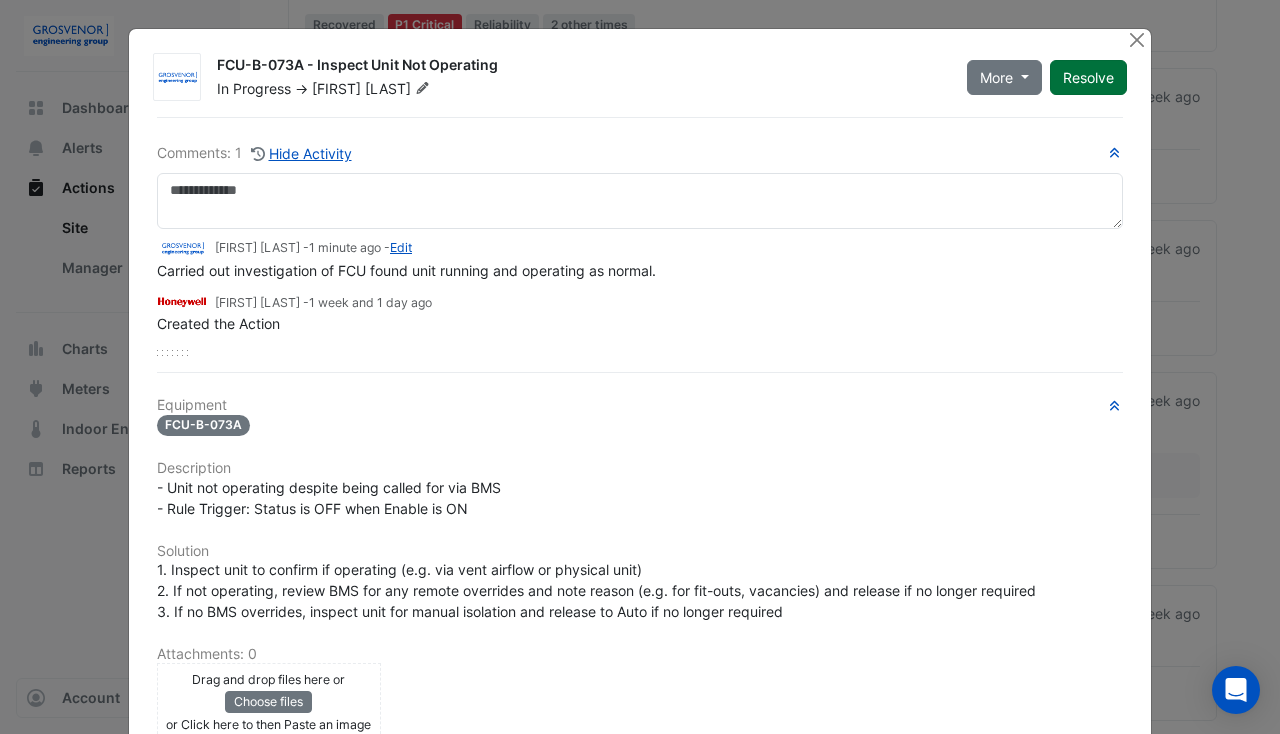 click on "Resolve" 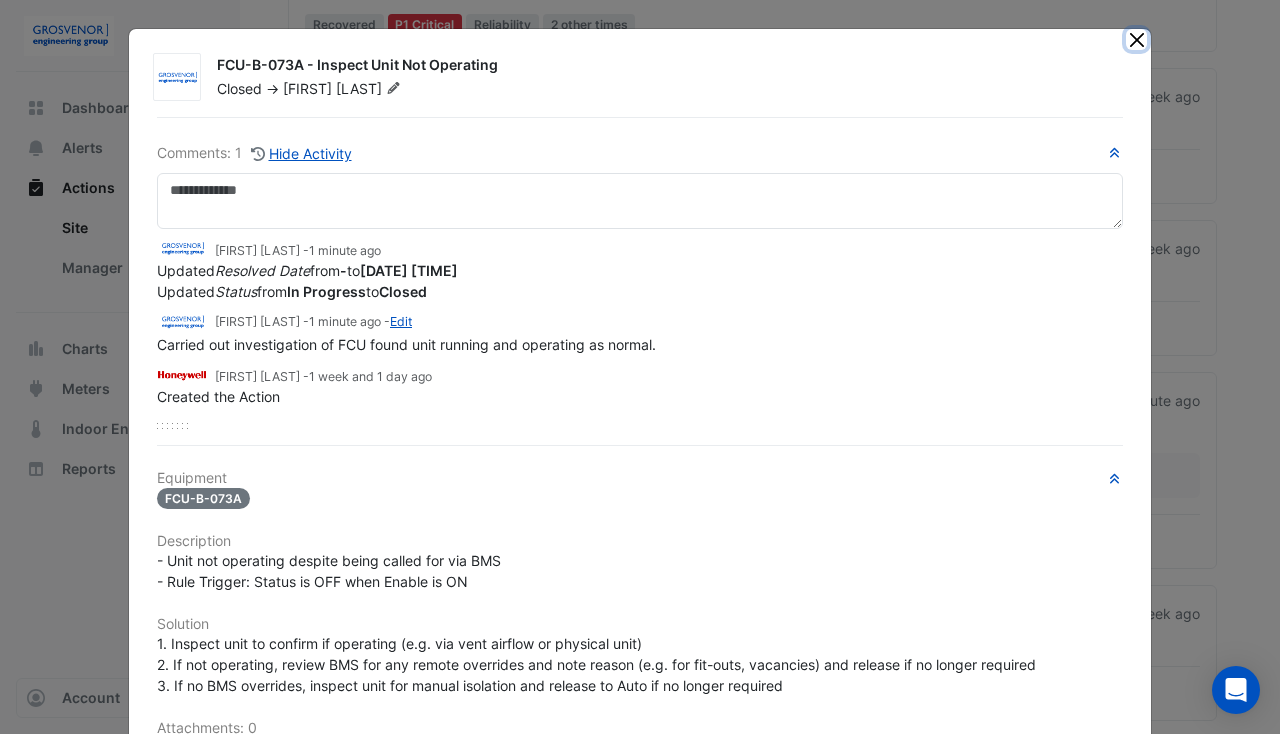 click 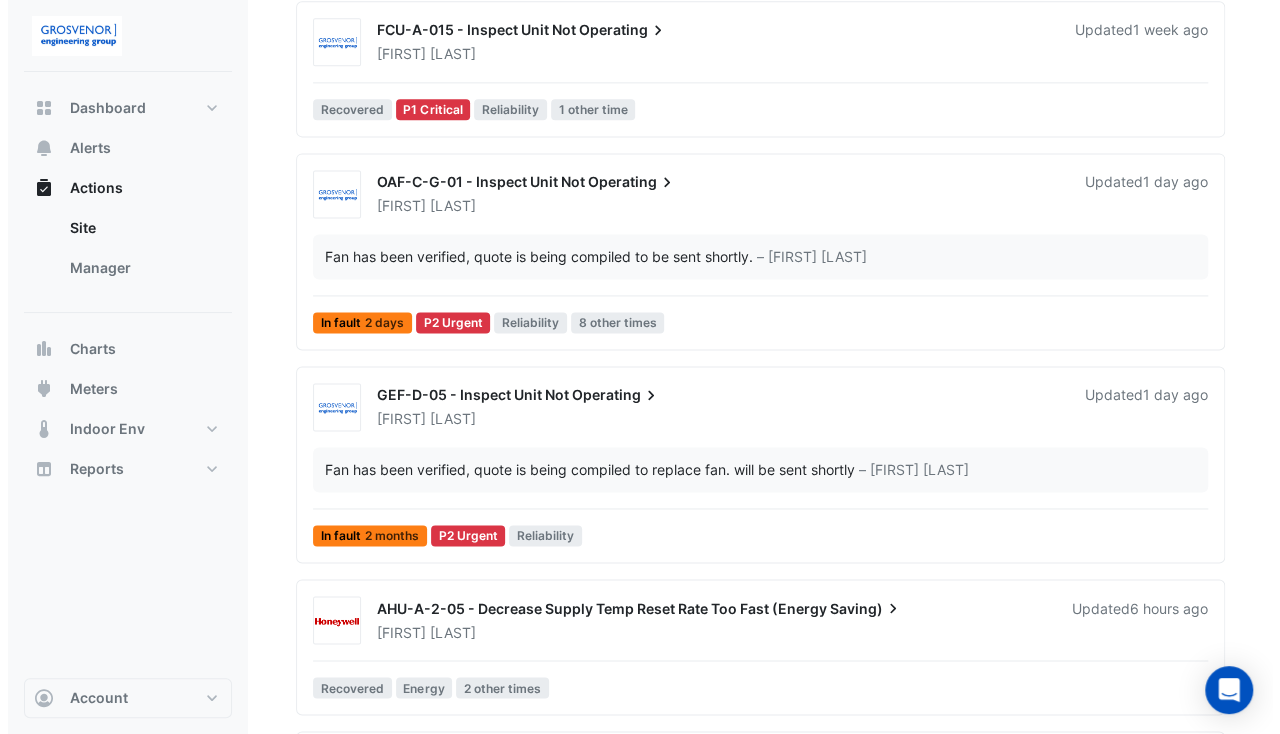 scroll, scrollTop: 1299, scrollLeft: 0, axis: vertical 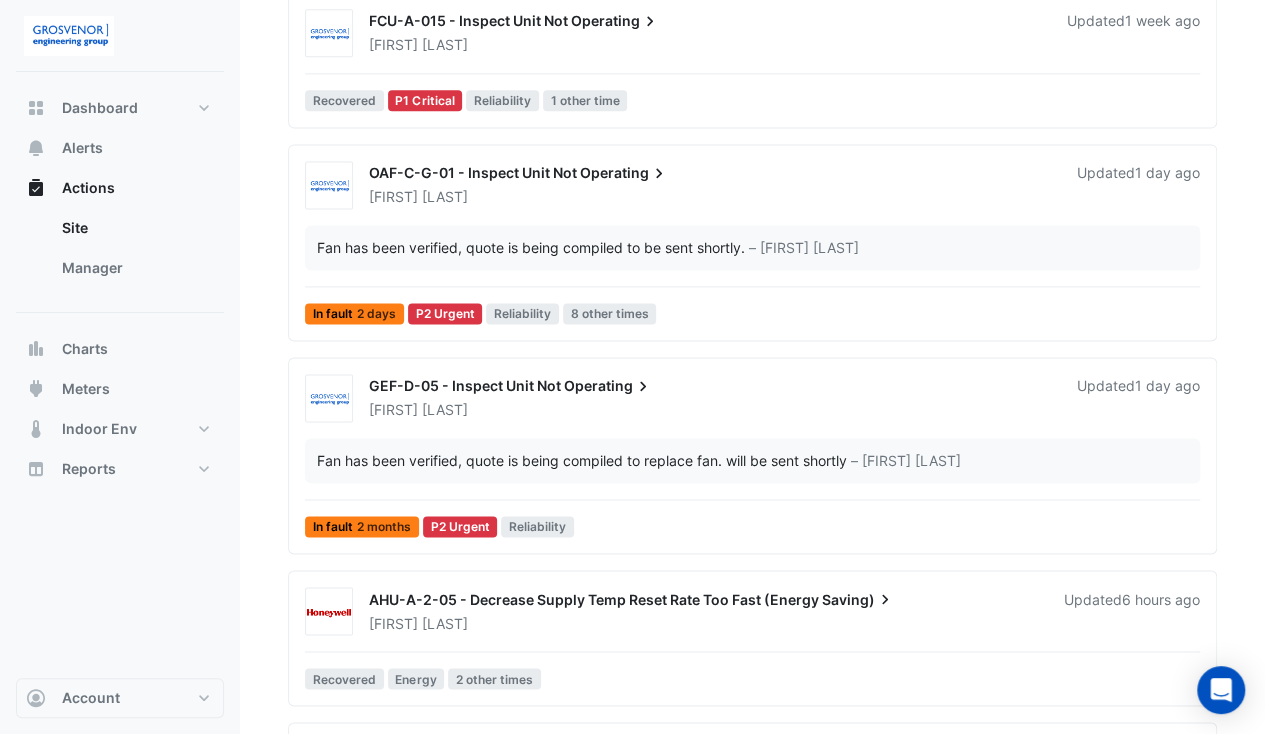 click on "GEF-D-05 - Inspect Unit Not" at bounding box center [465, 385] 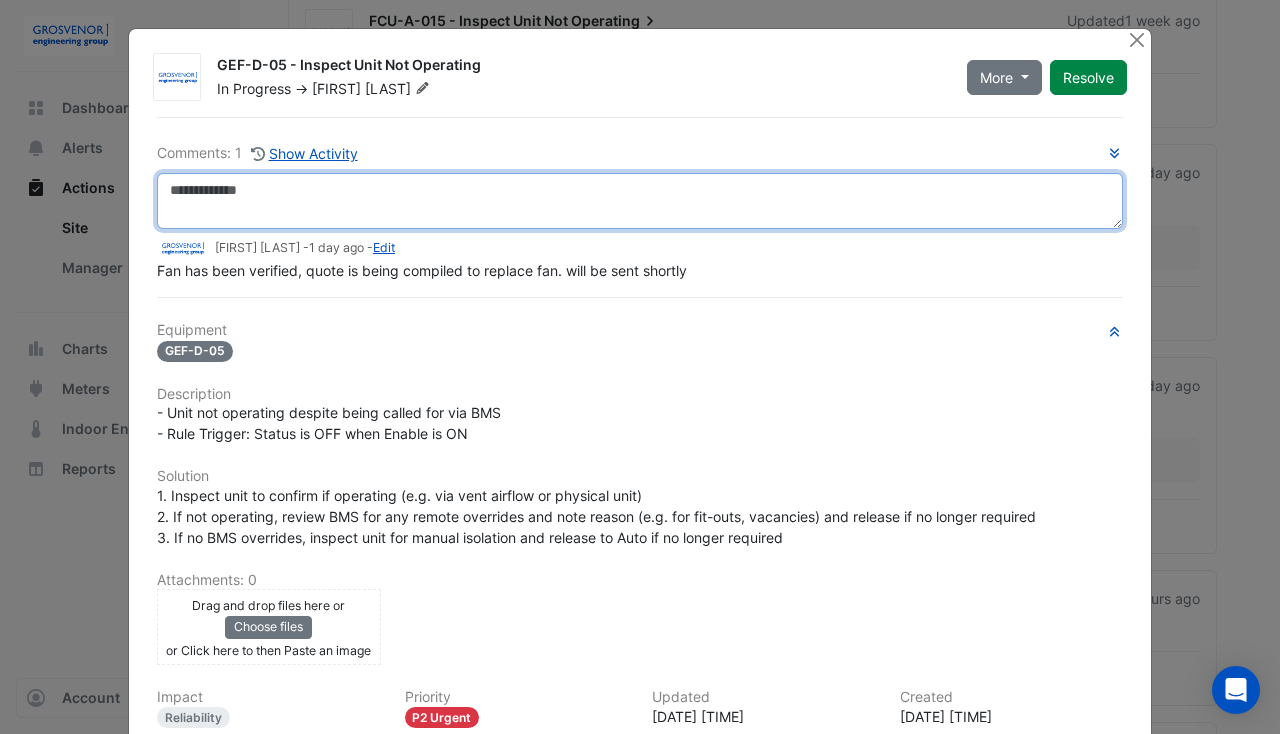 click at bounding box center [640, 201] 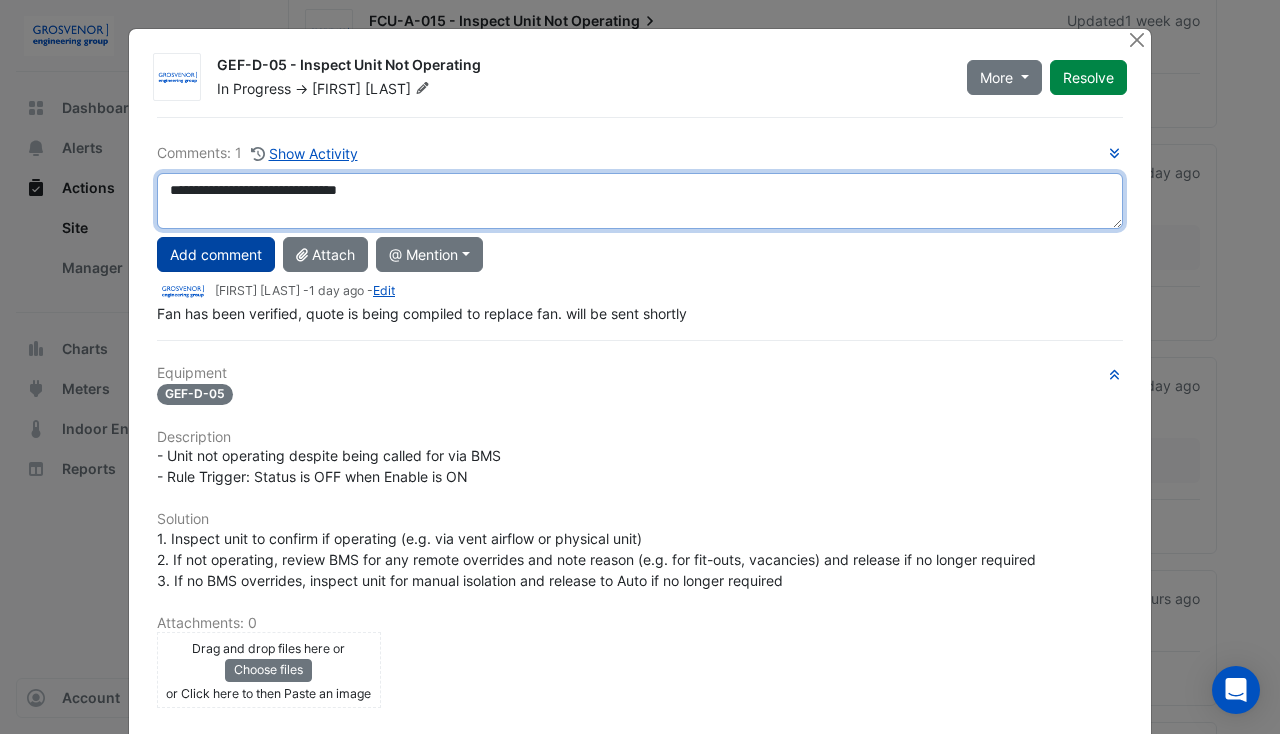 type on "**********" 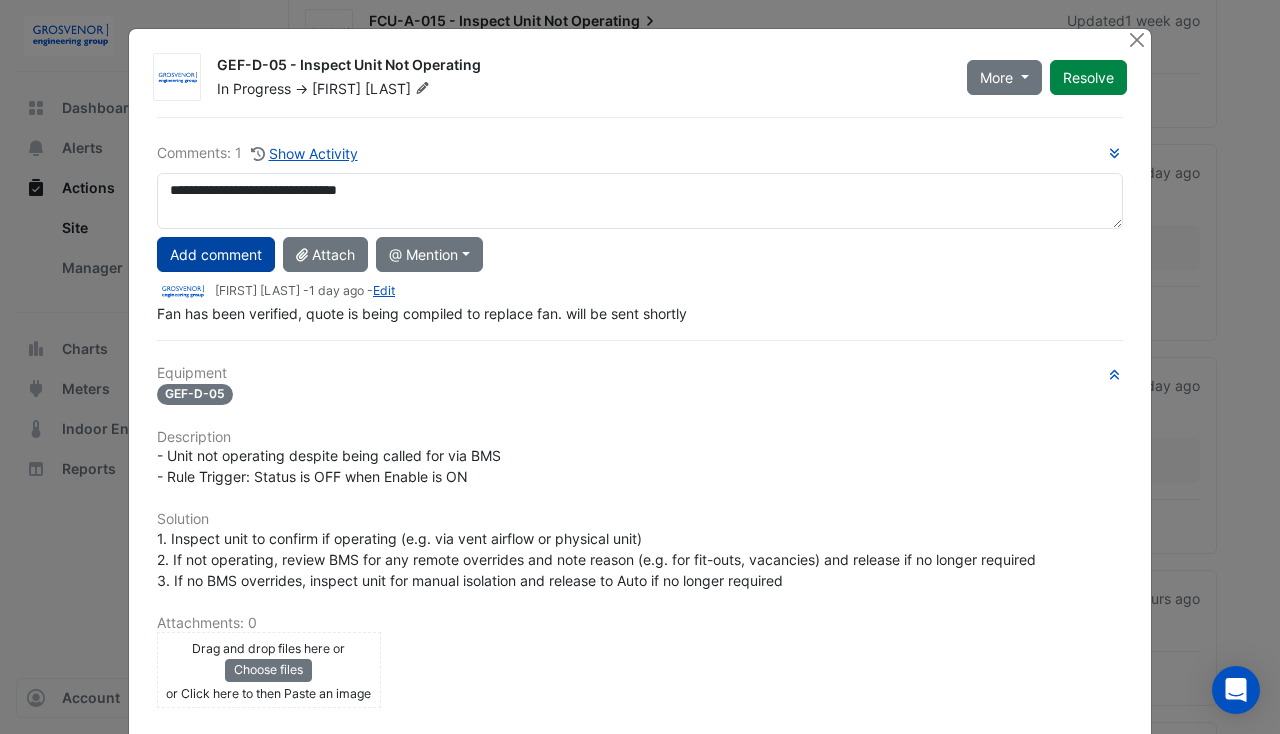 click on "Add comment" 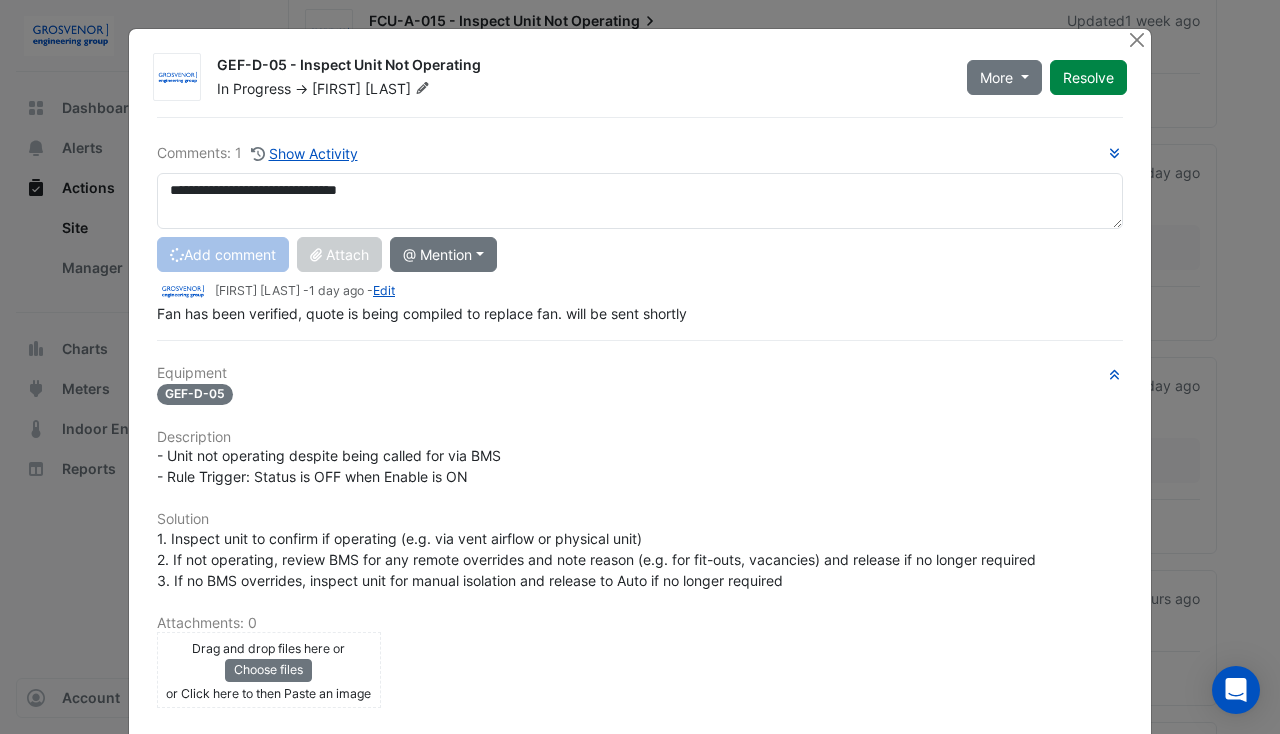 type 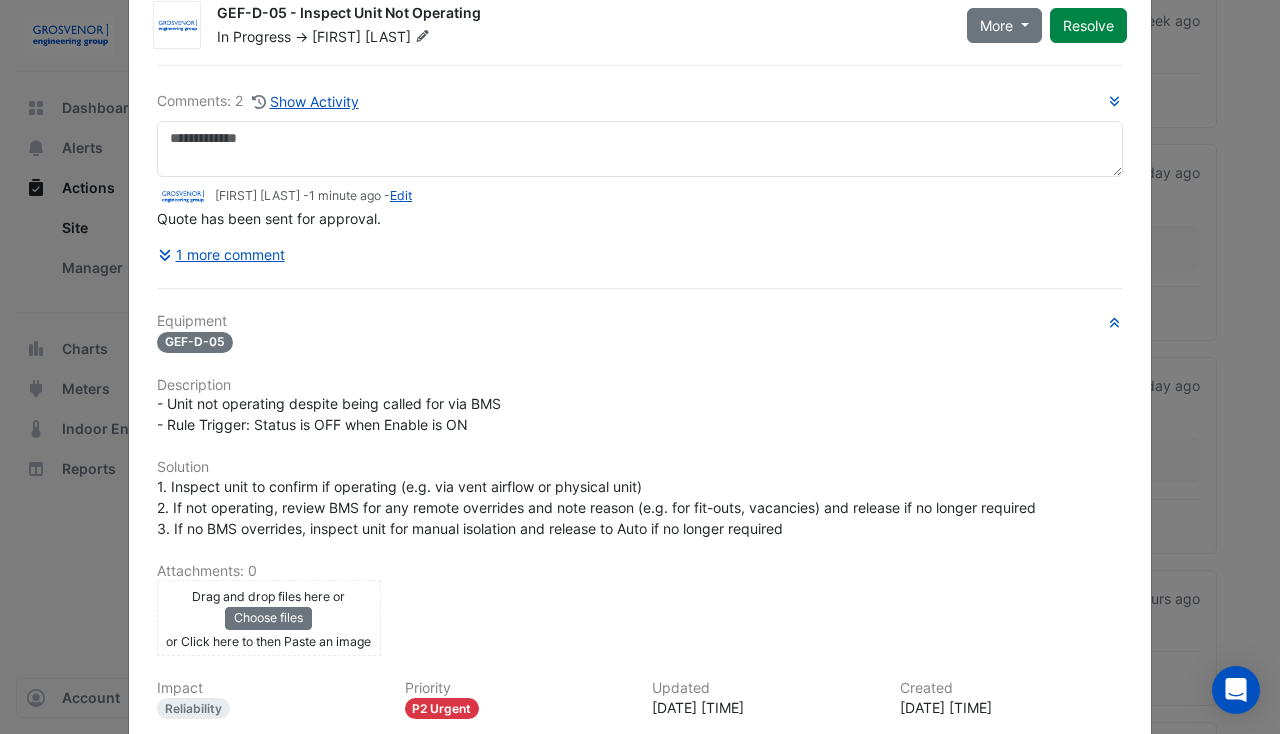 scroll, scrollTop: 13, scrollLeft: 0, axis: vertical 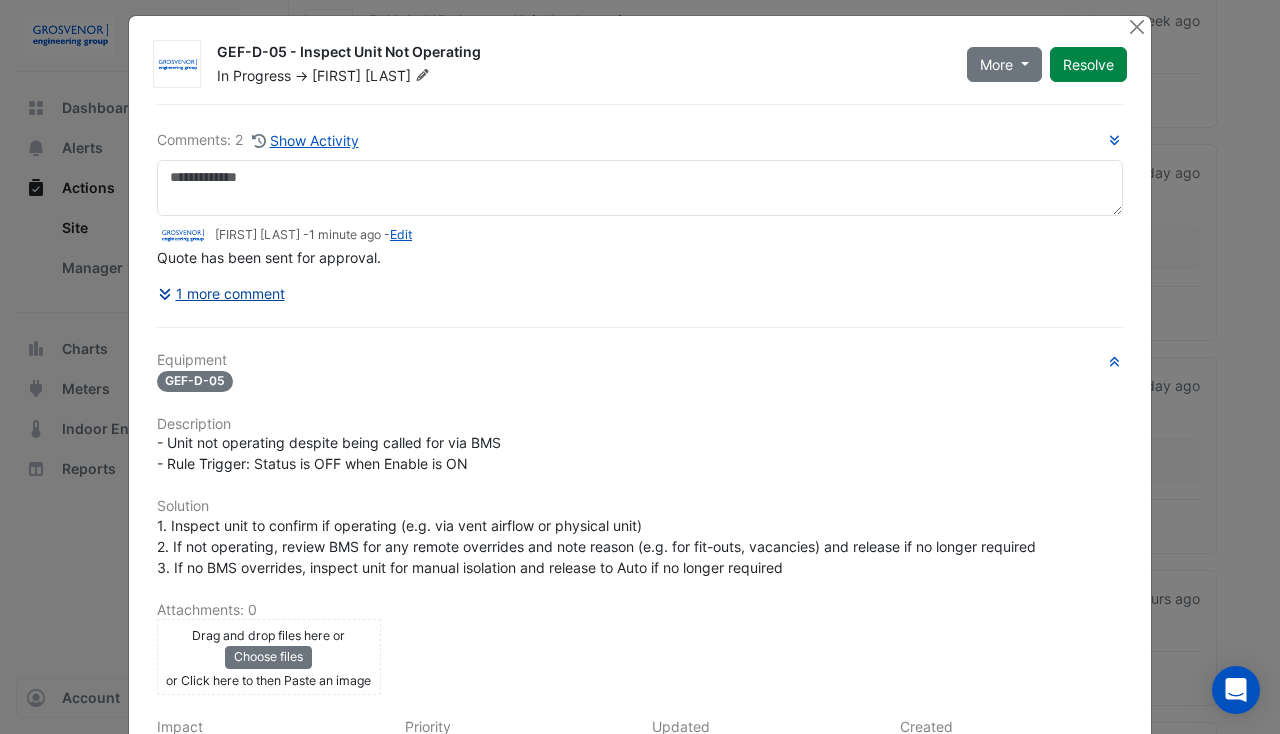 click on "1 more comment" 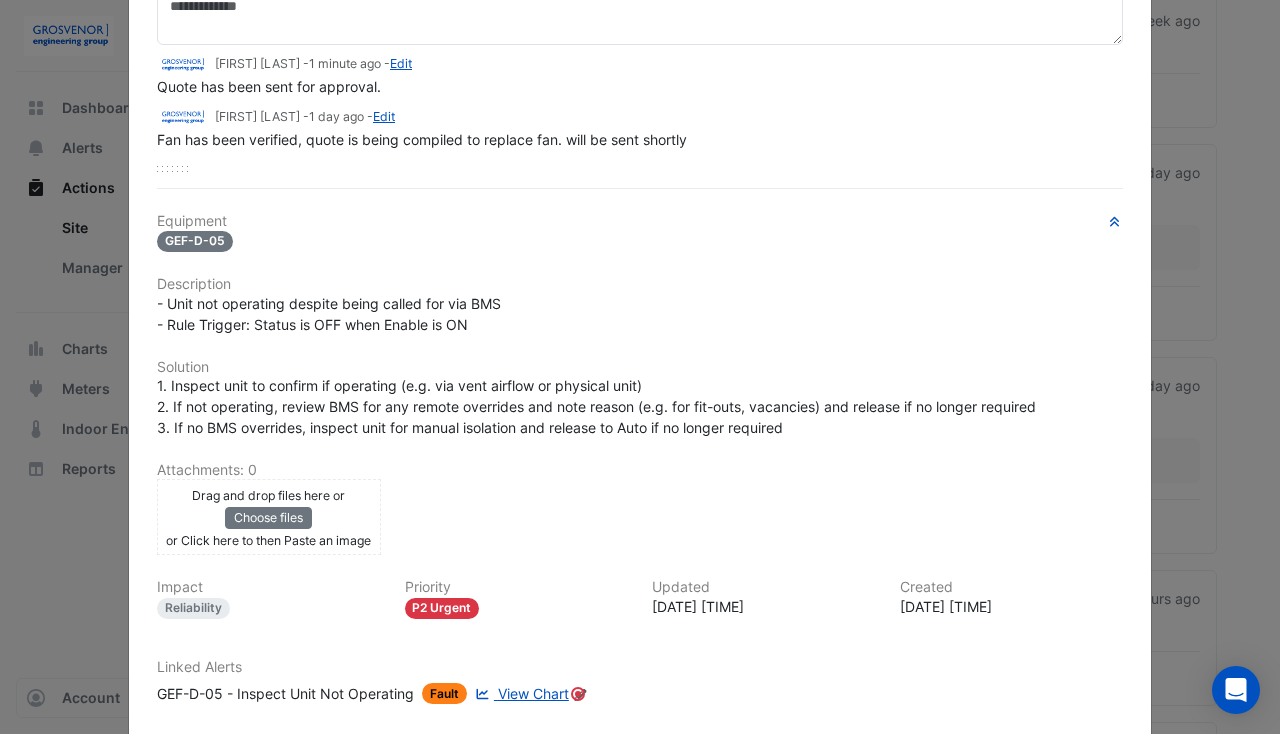 scroll, scrollTop: 186, scrollLeft: 0, axis: vertical 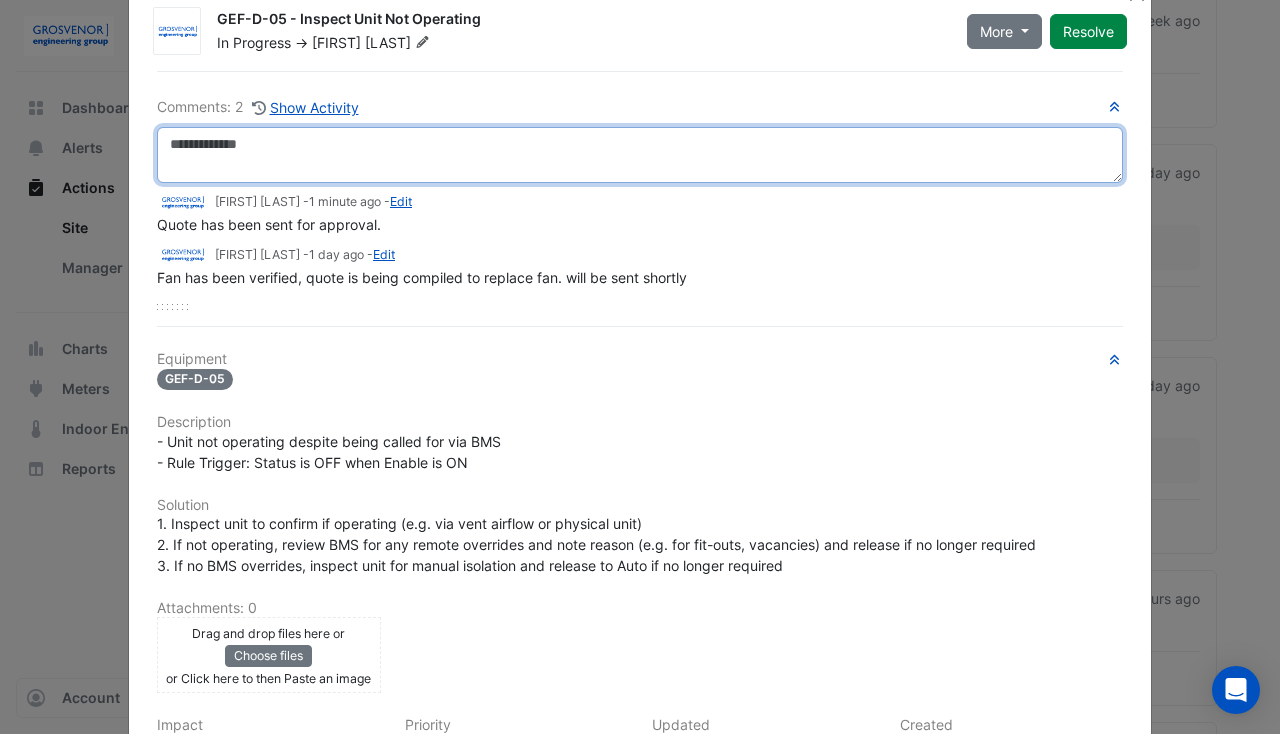 click at bounding box center [640, 155] 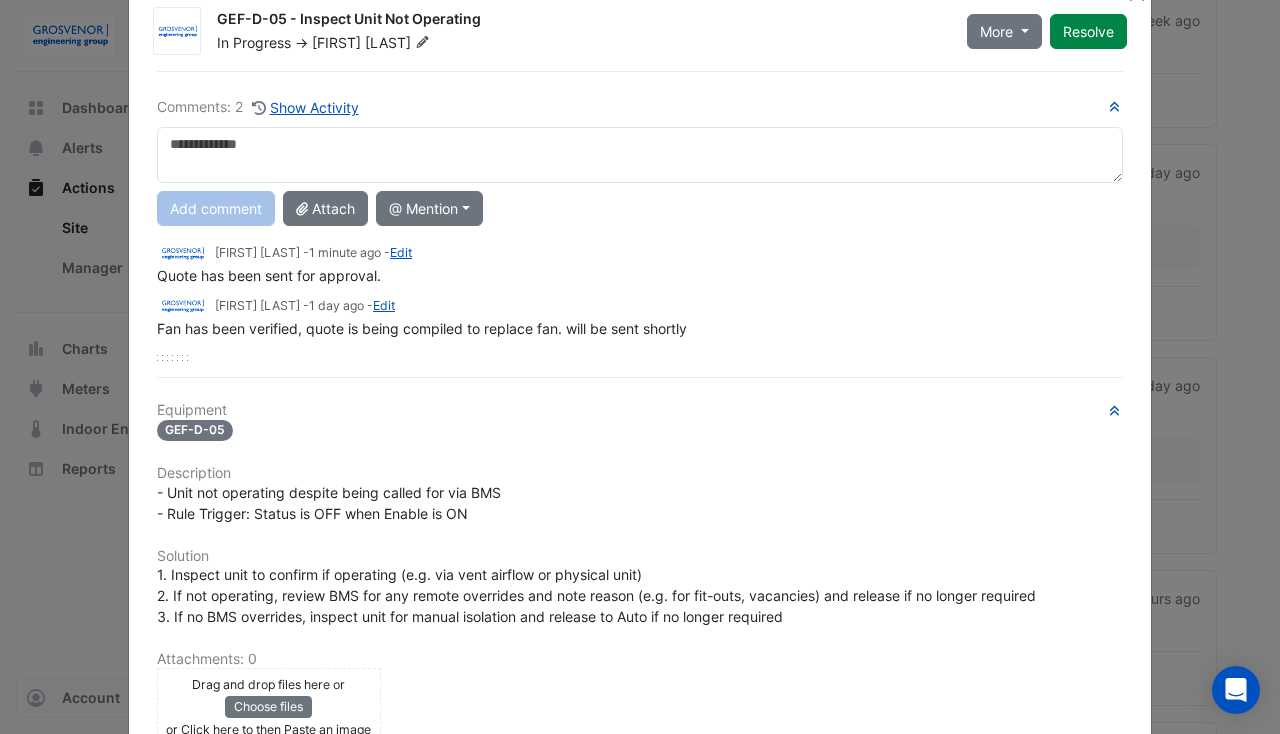 click on "[LAST]" 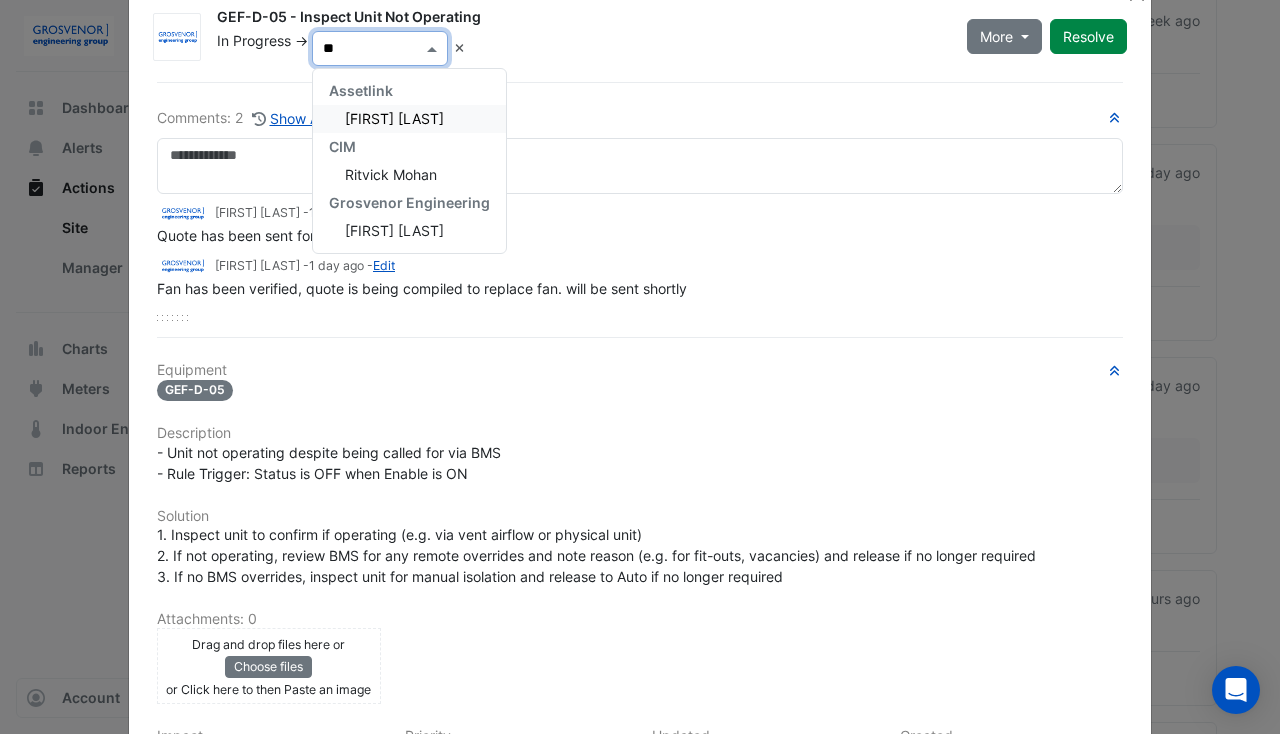 scroll, scrollTop: 0, scrollLeft: 0, axis: both 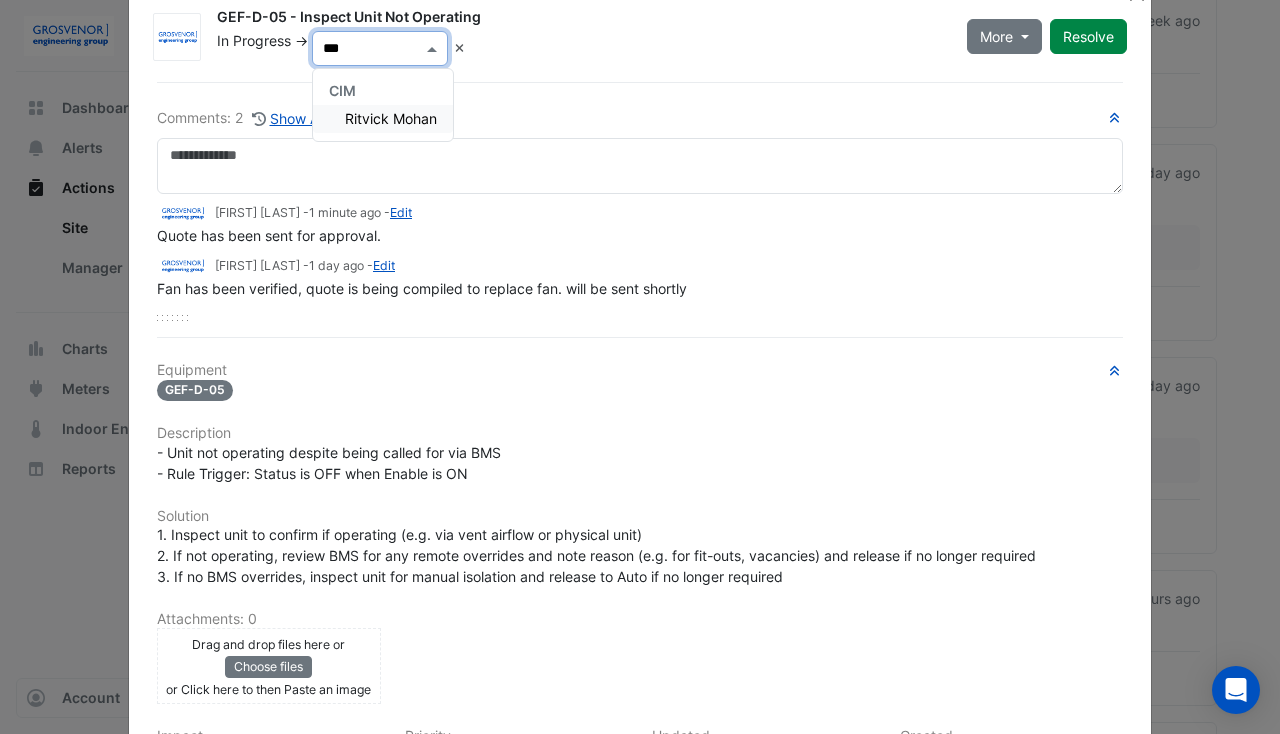click on "Ritvick Mohan" at bounding box center [391, 118] 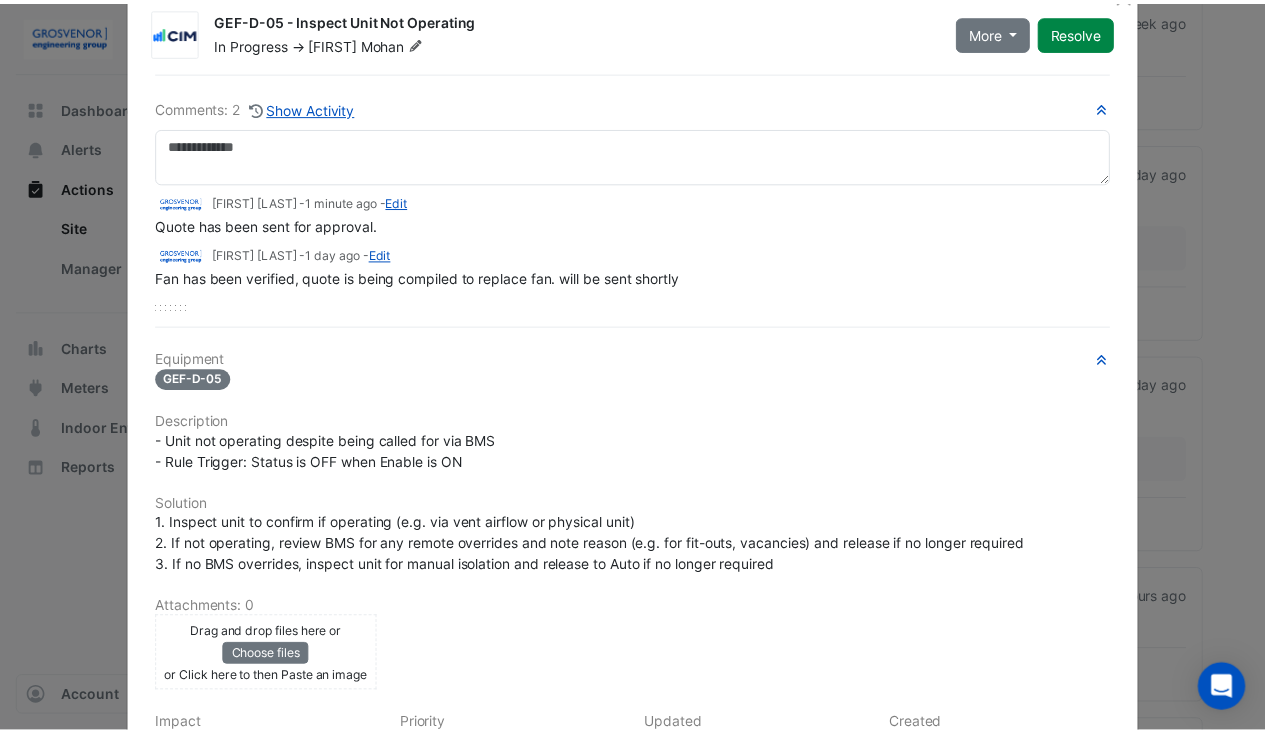 scroll, scrollTop: 0, scrollLeft: 0, axis: both 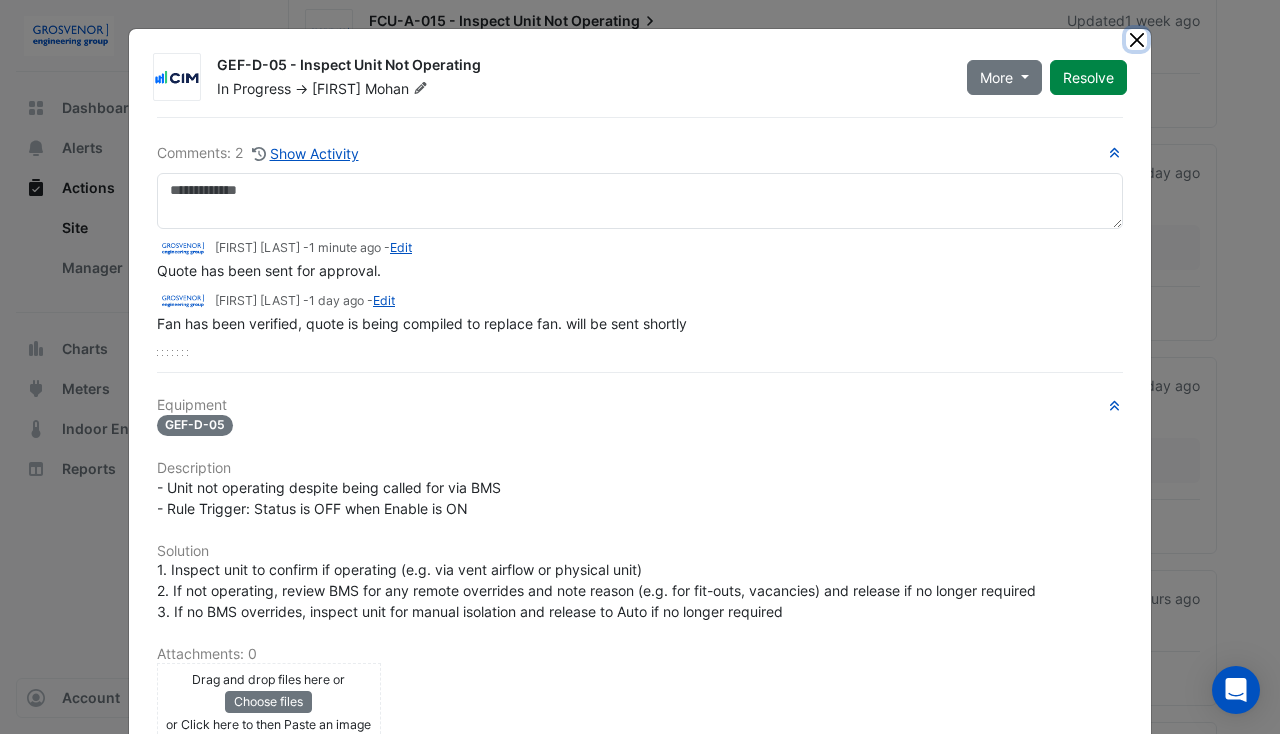 click 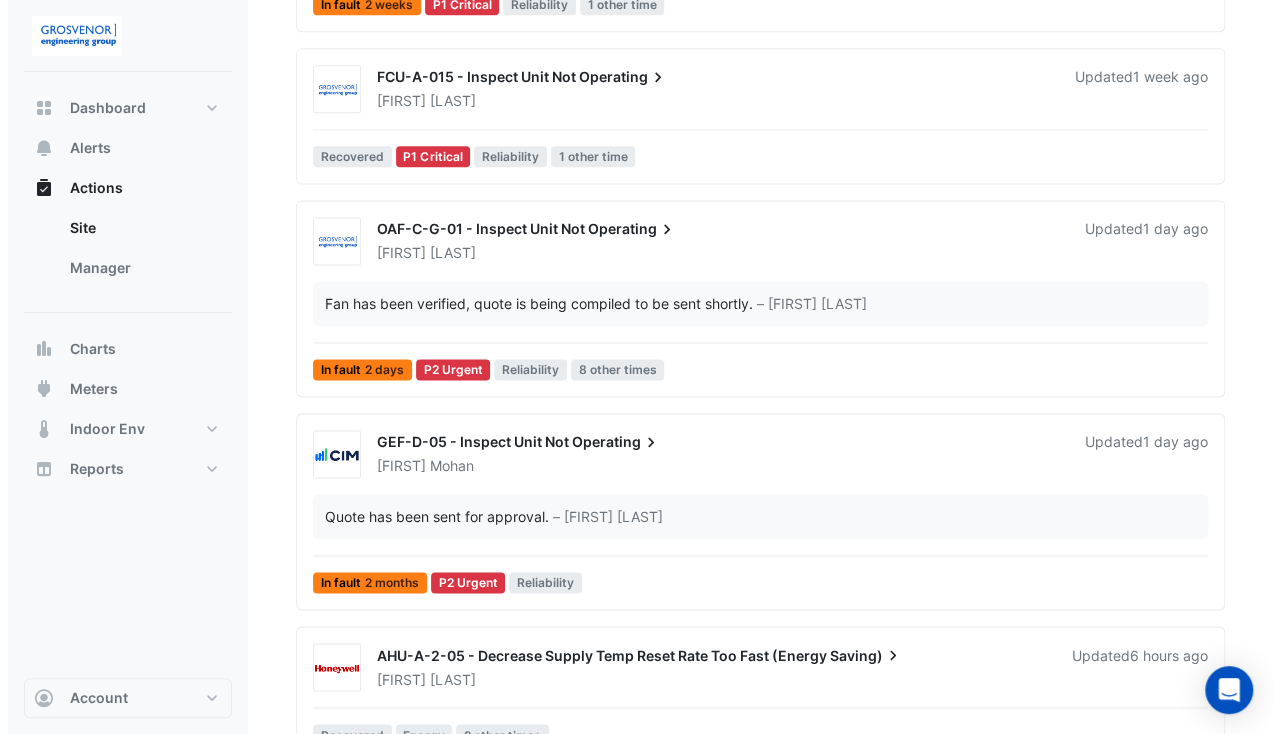 scroll, scrollTop: 1206, scrollLeft: 0, axis: vertical 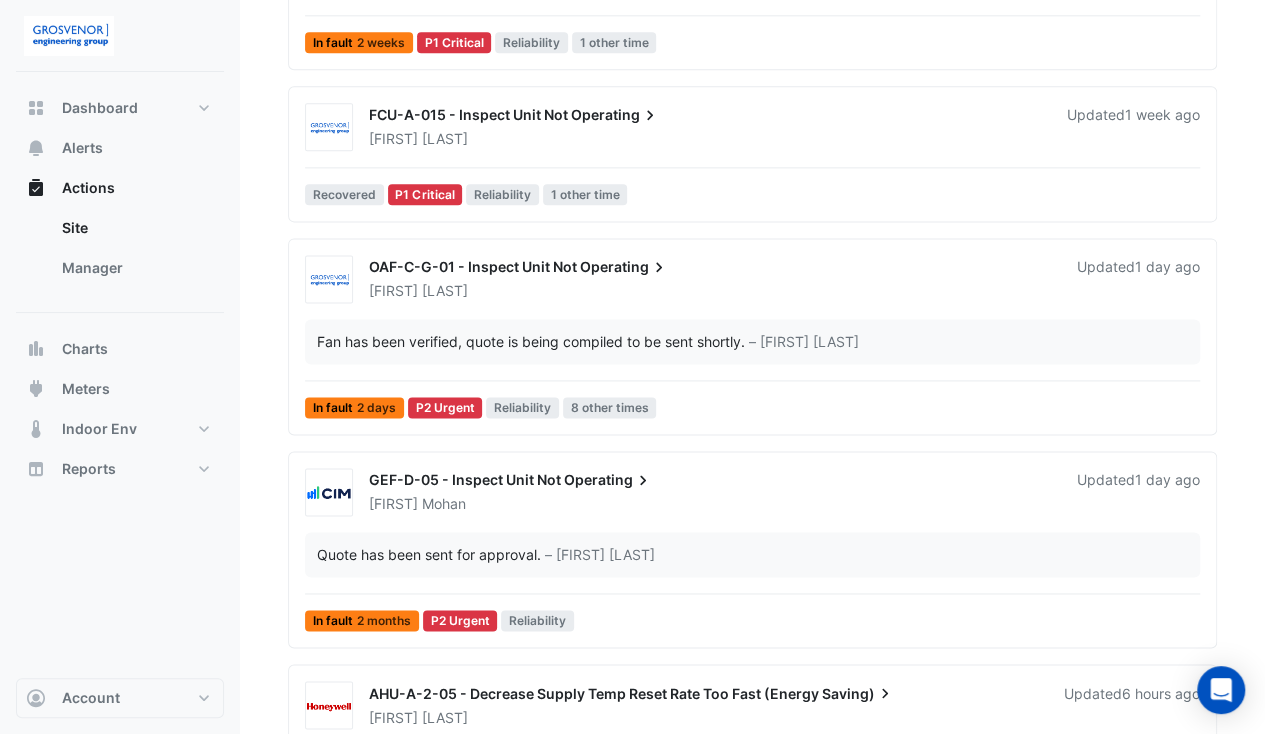 click on "OAF-C-G-01 - Inspect Unit Not" at bounding box center [473, 266] 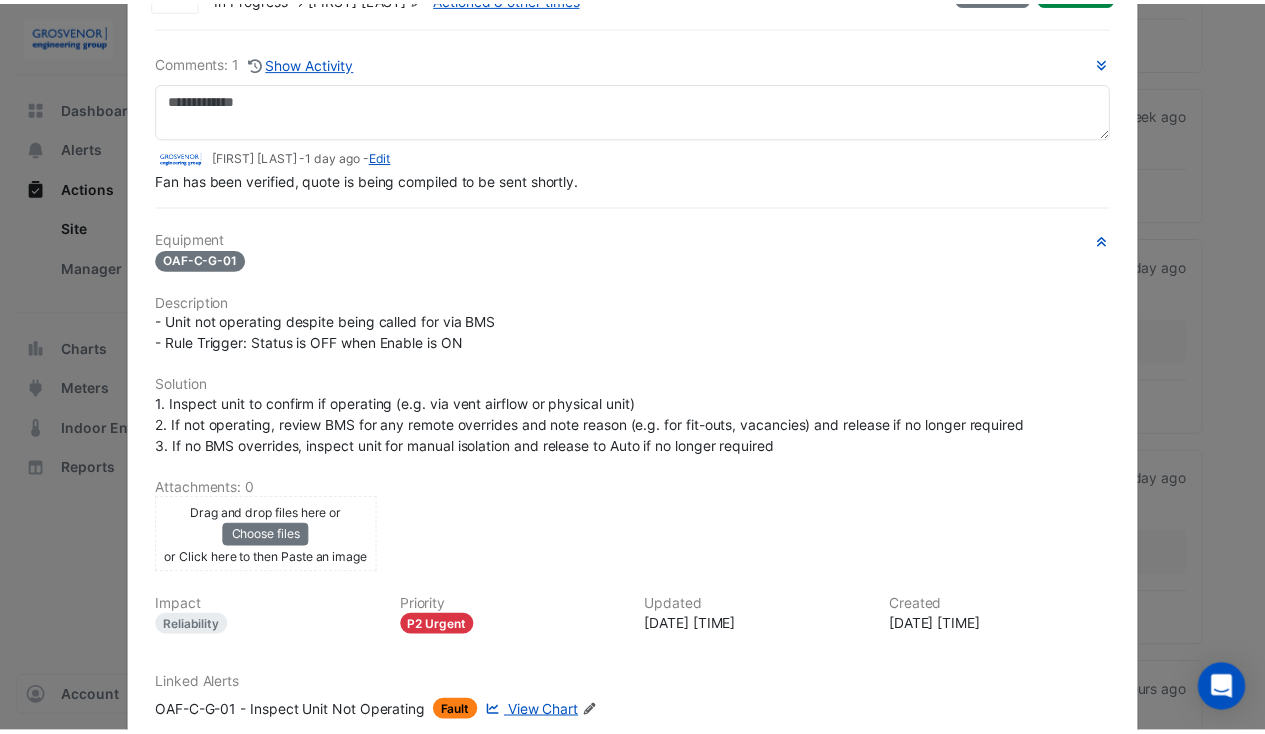scroll, scrollTop: 5, scrollLeft: 0, axis: vertical 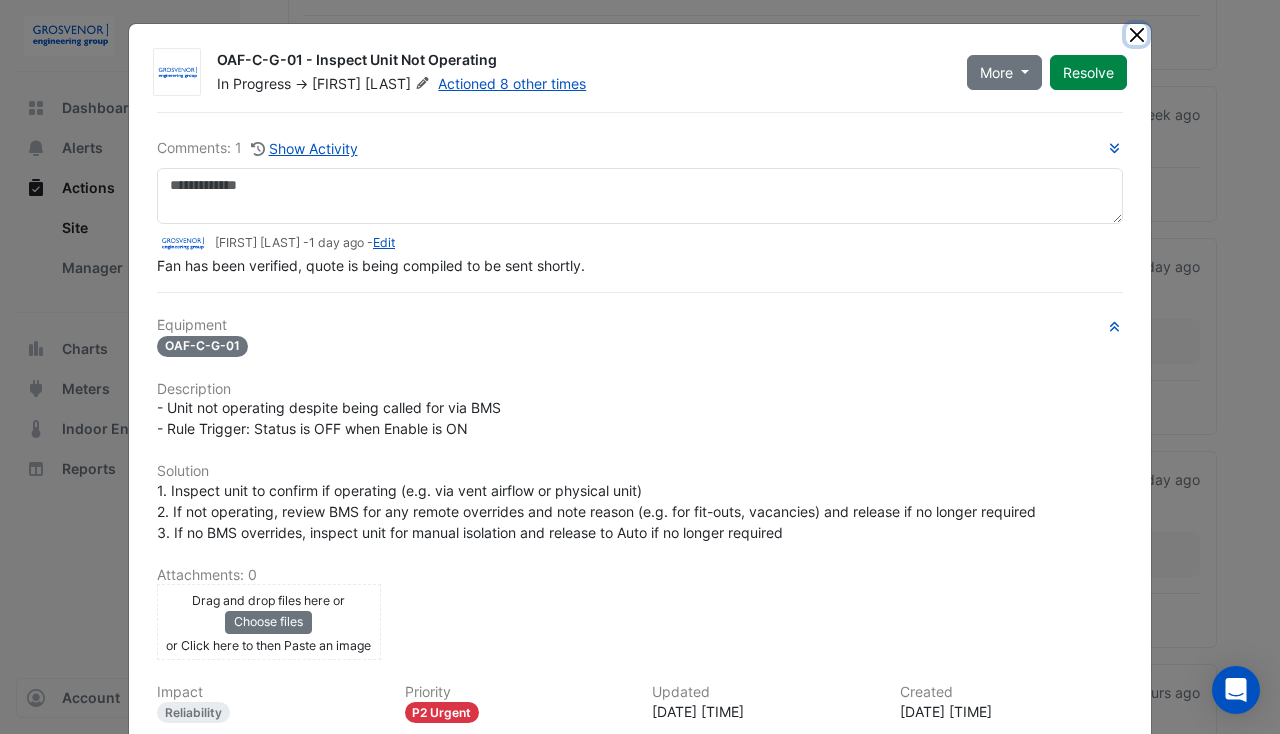 click 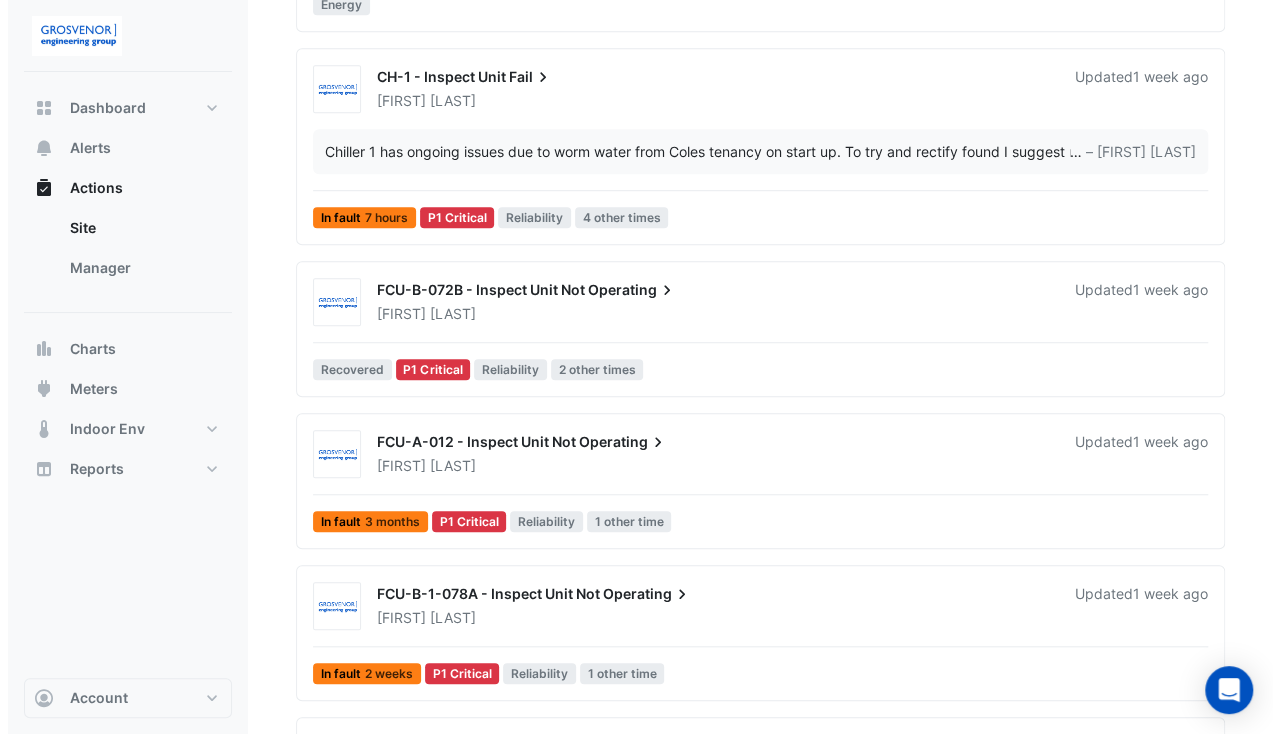 scroll, scrollTop: 576, scrollLeft: 0, axis: vertical 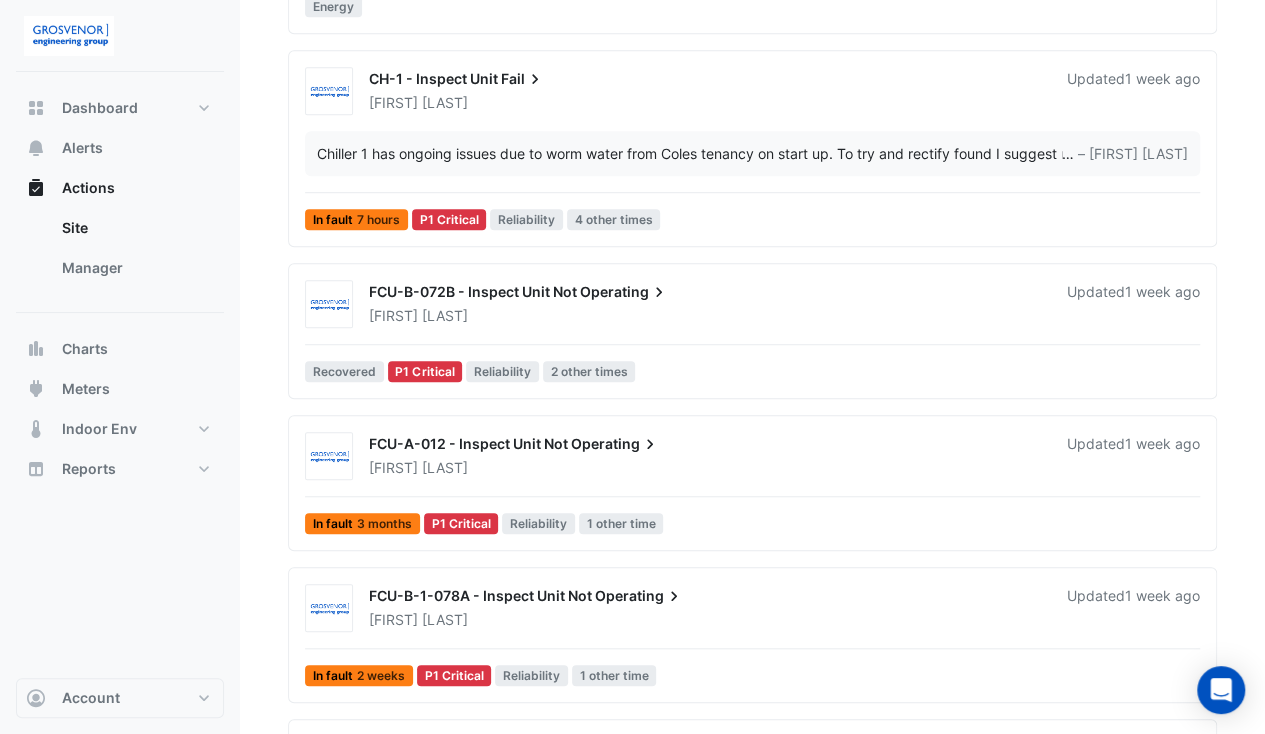 click on "FCU-B-072B - Inspect Unit Not" at bounding box center (473, 291) 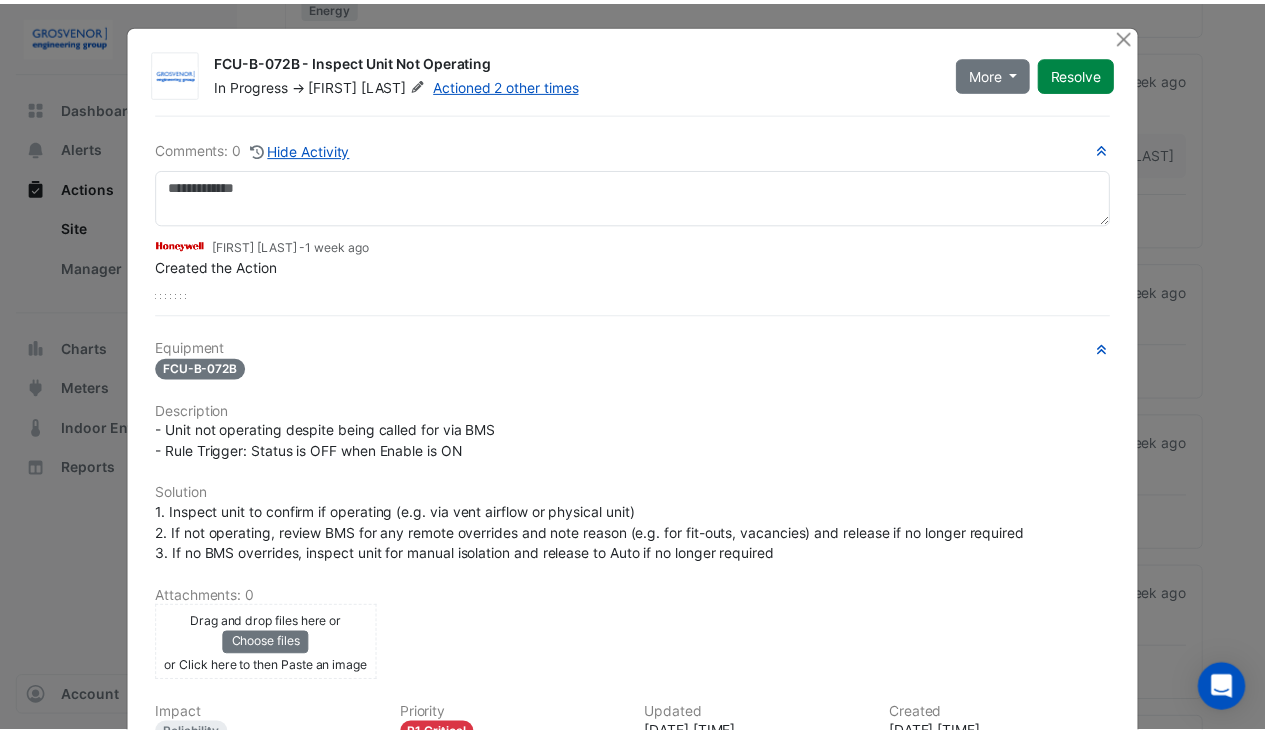 scroll, scrollTop: 0, scrollLeft: 0, axis: both 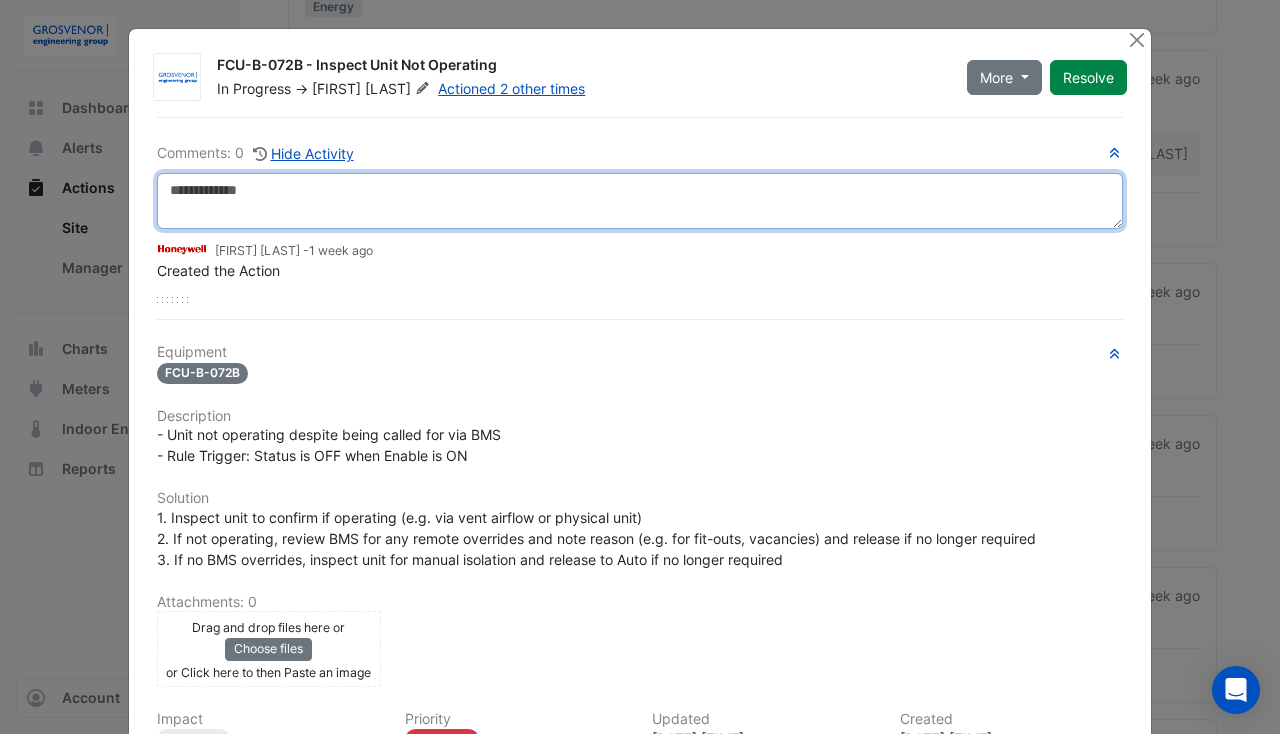 click at bounding box center (640, 201) 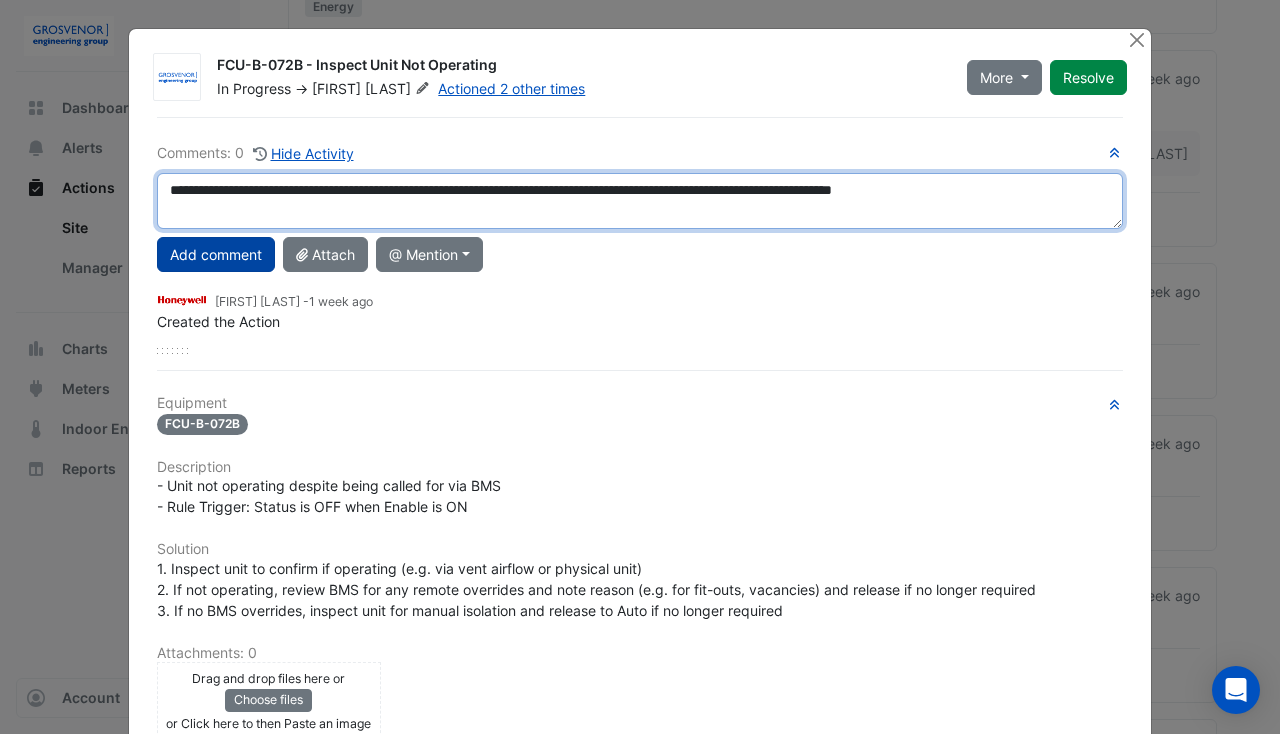 type on "**********" 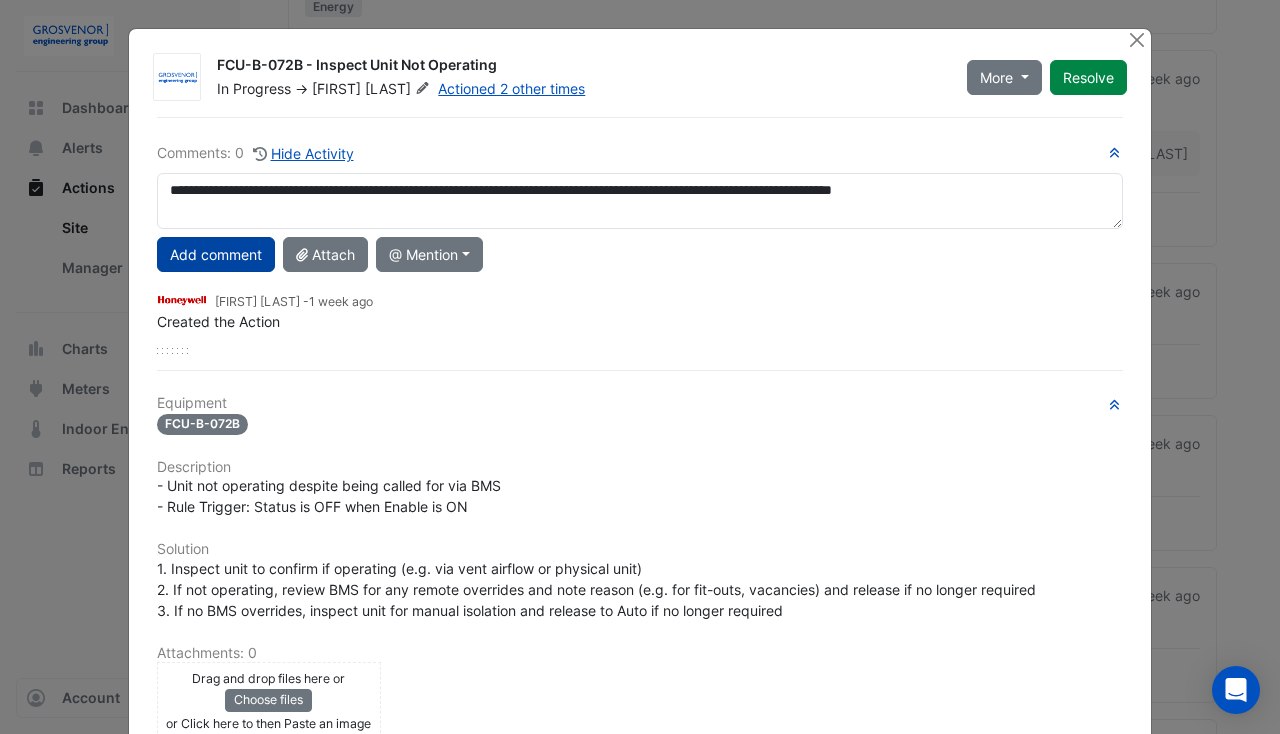 click on "Add comment" 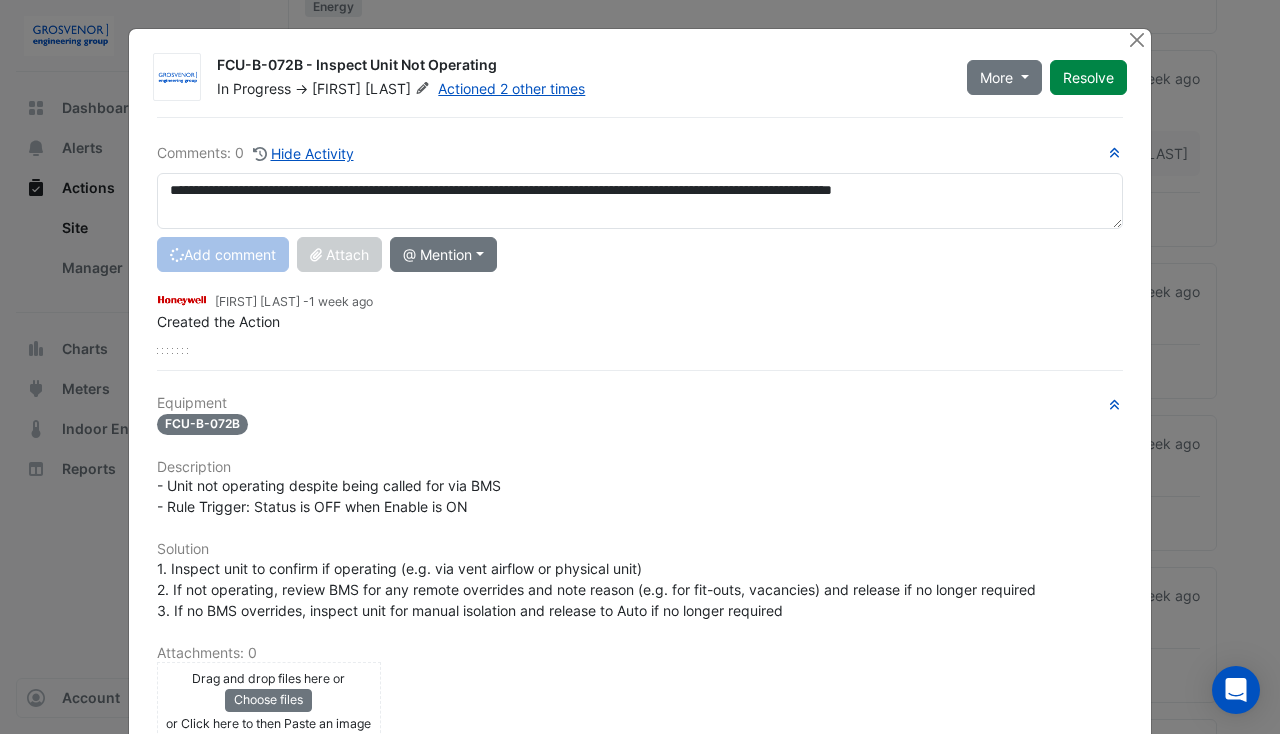 type 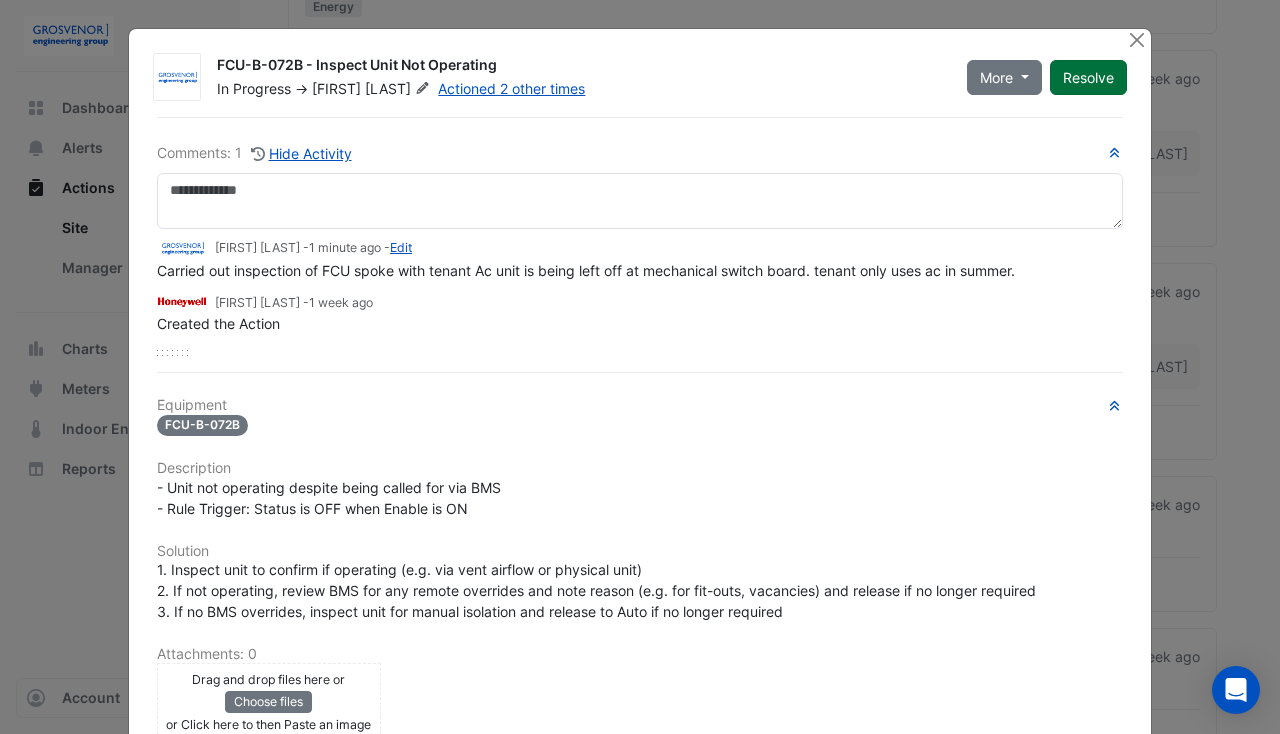 click on "Resolve" 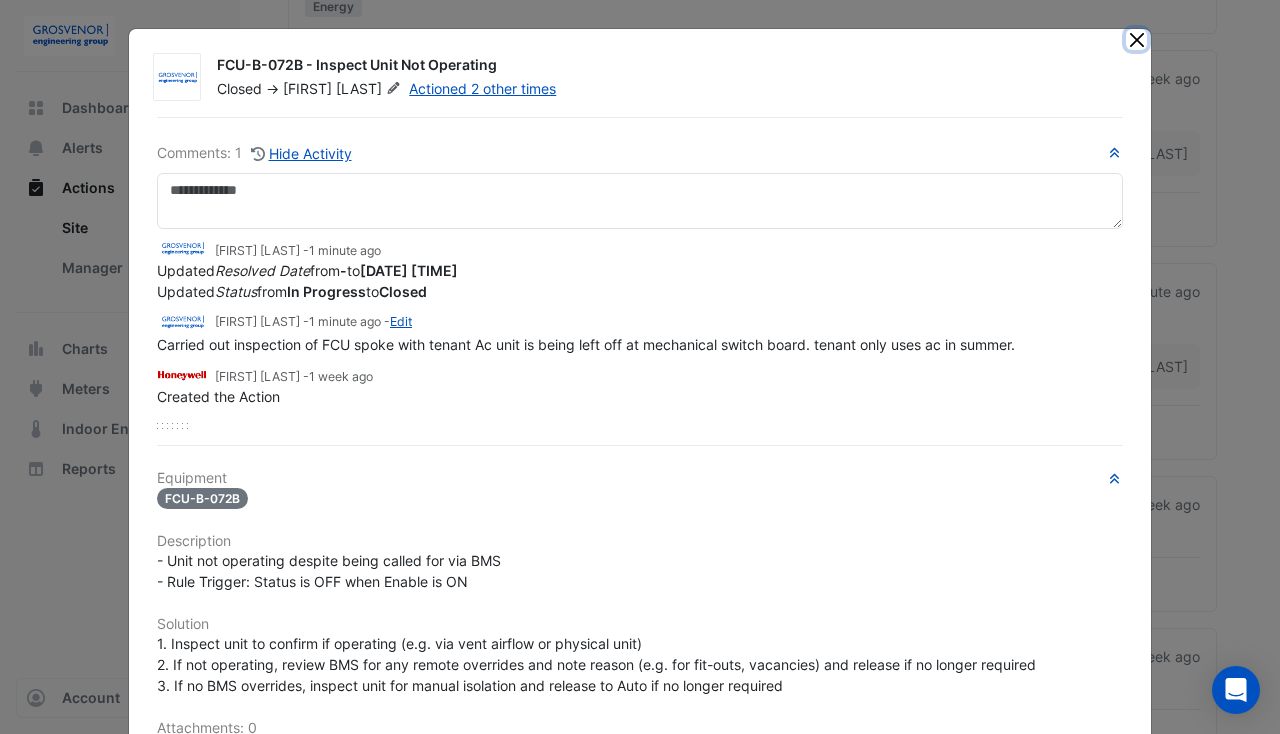 click 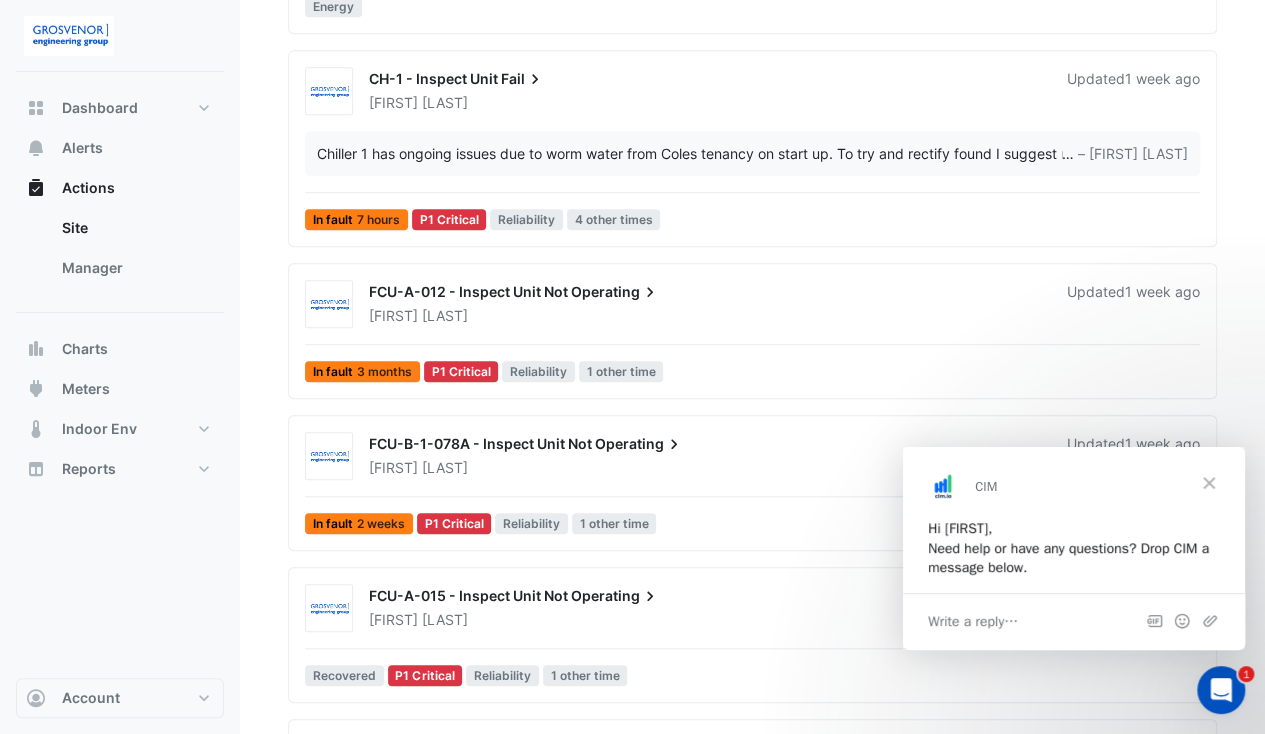 scroll, scrollTop: 0, scrollLeft: 0, axis: both 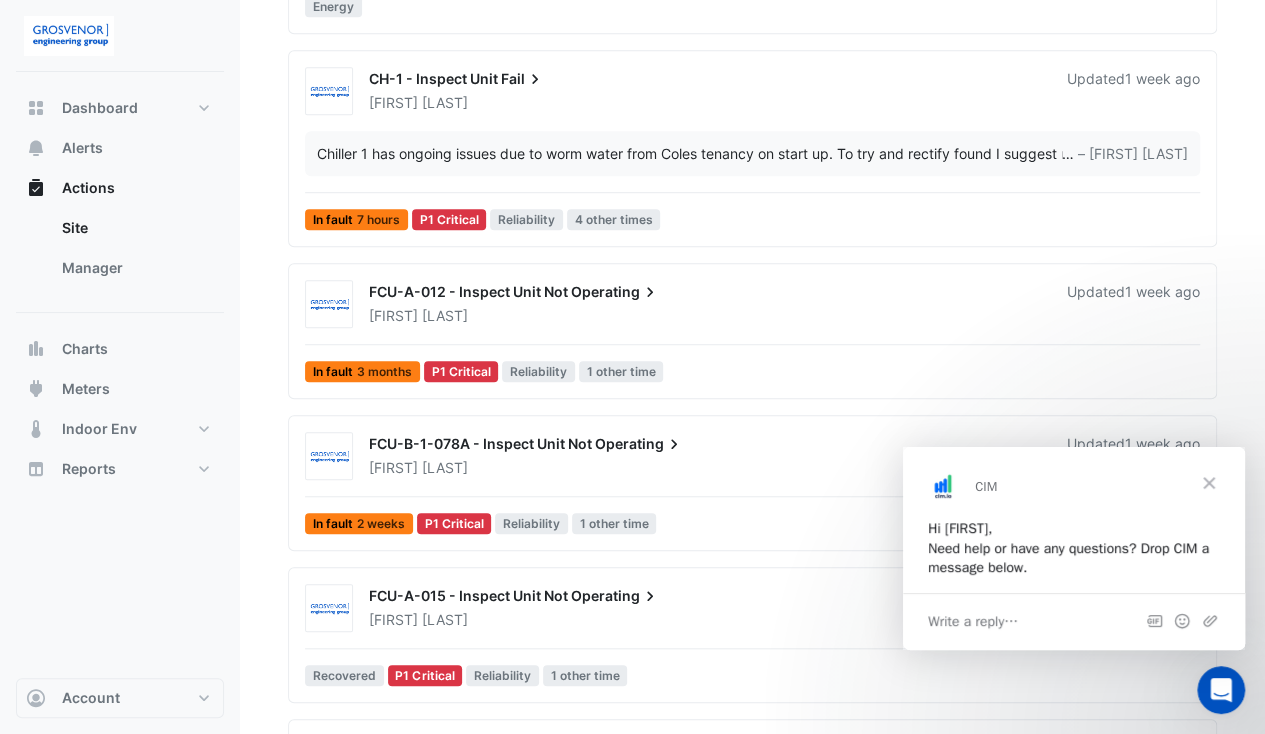 click at bounding box center (1209, 483) 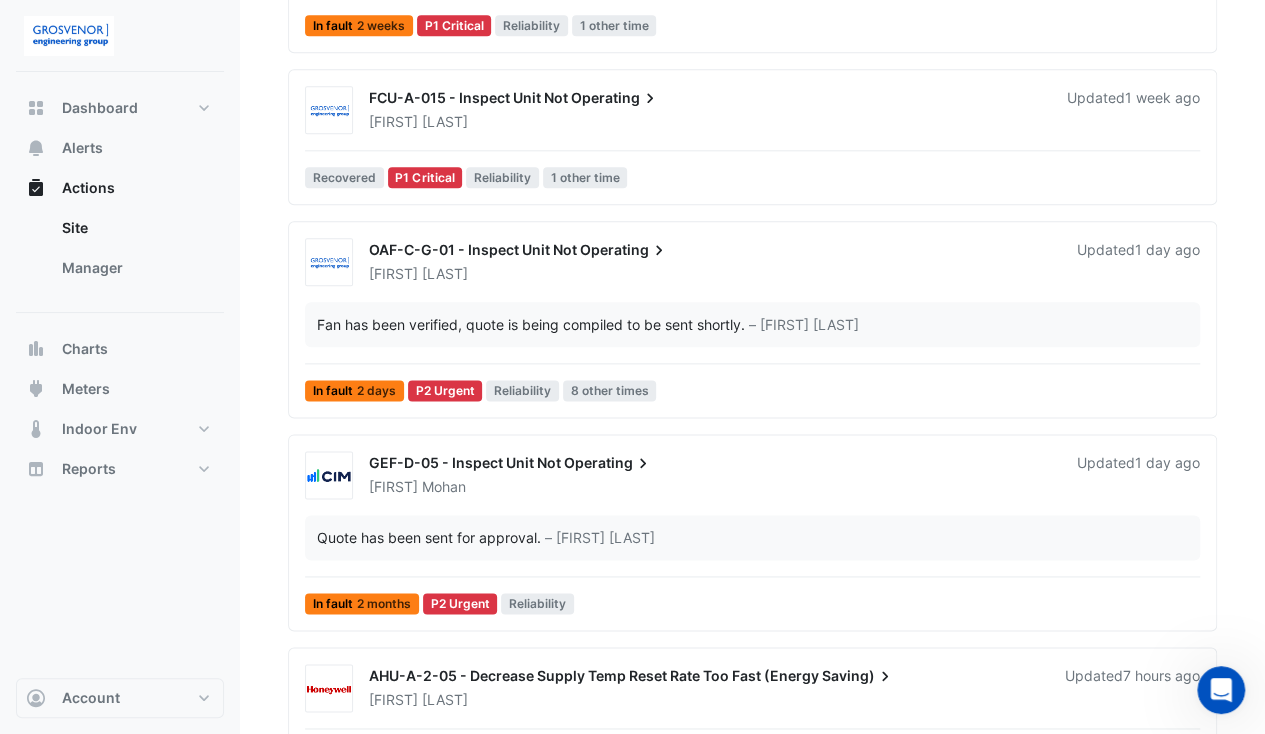 scroll, scrollTop: 1072, scrollLeft: 0, axis: vertical 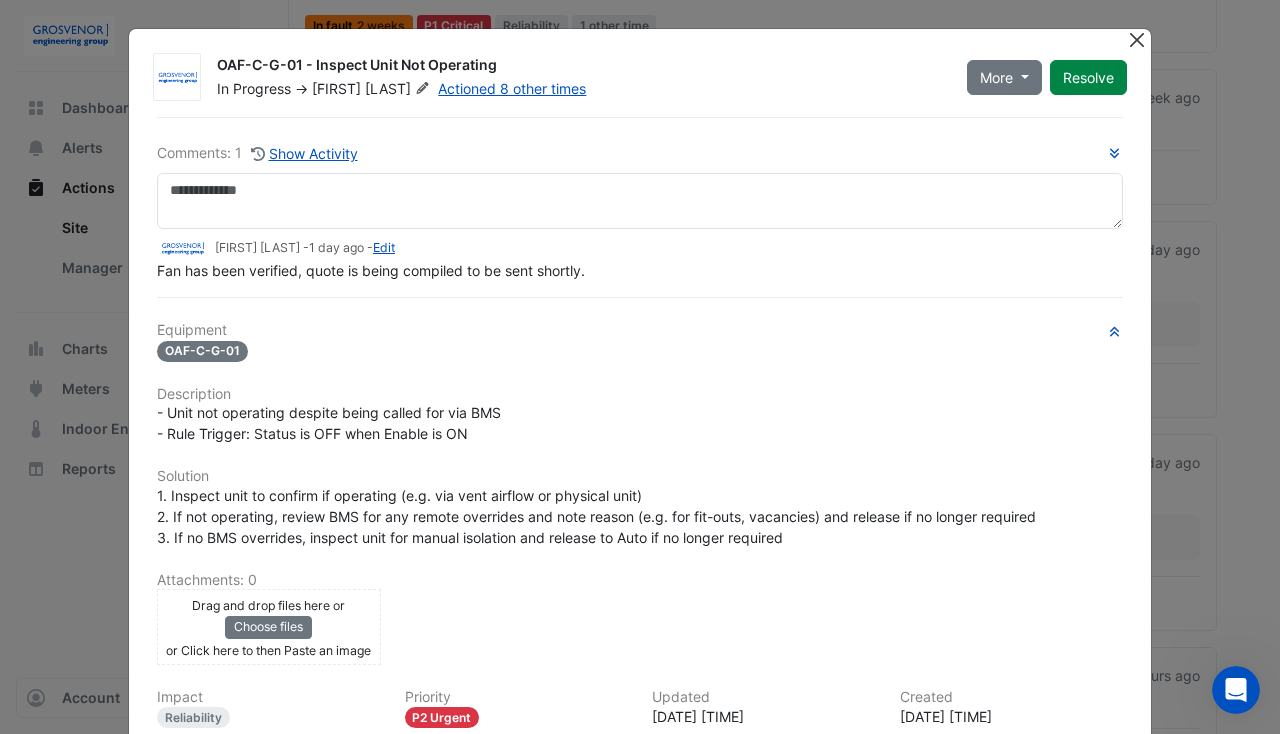 click 